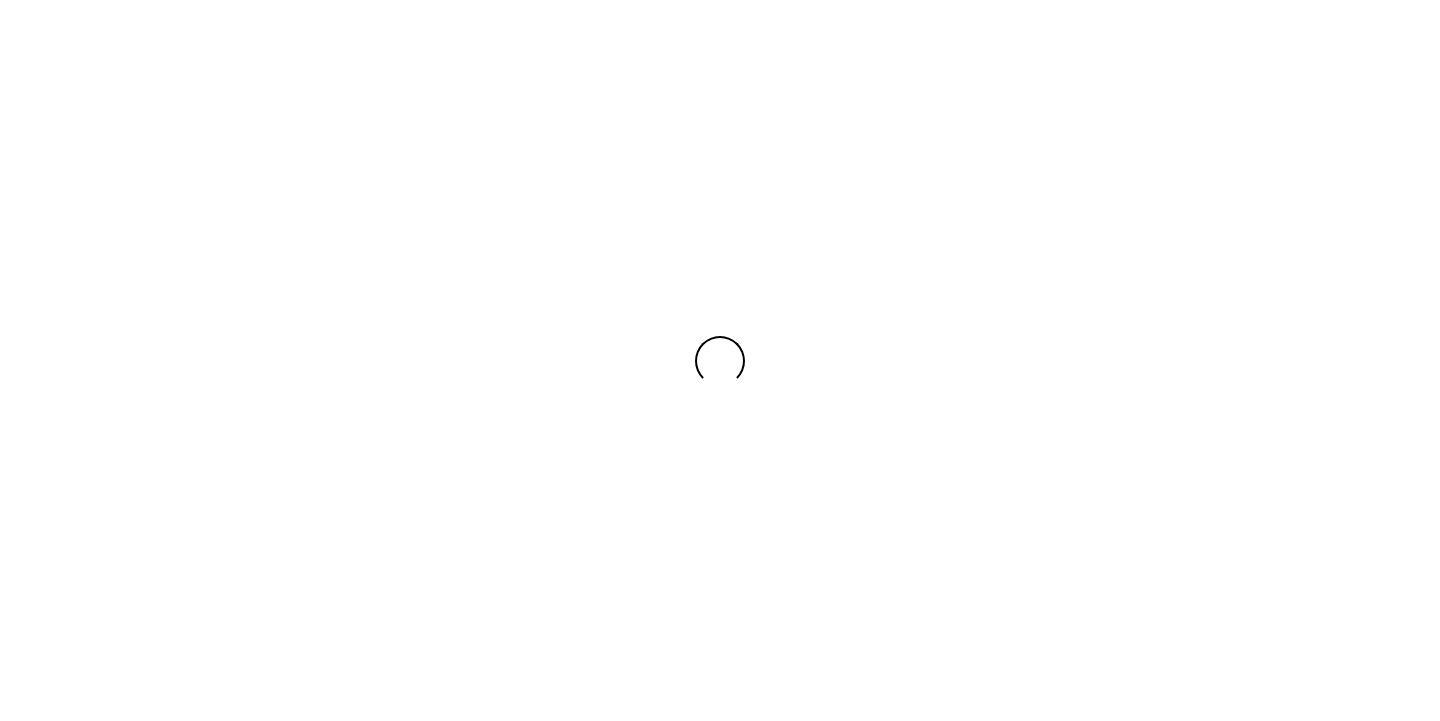 scroll, scrollTop: 0, scrollLeft: 0, axis: both 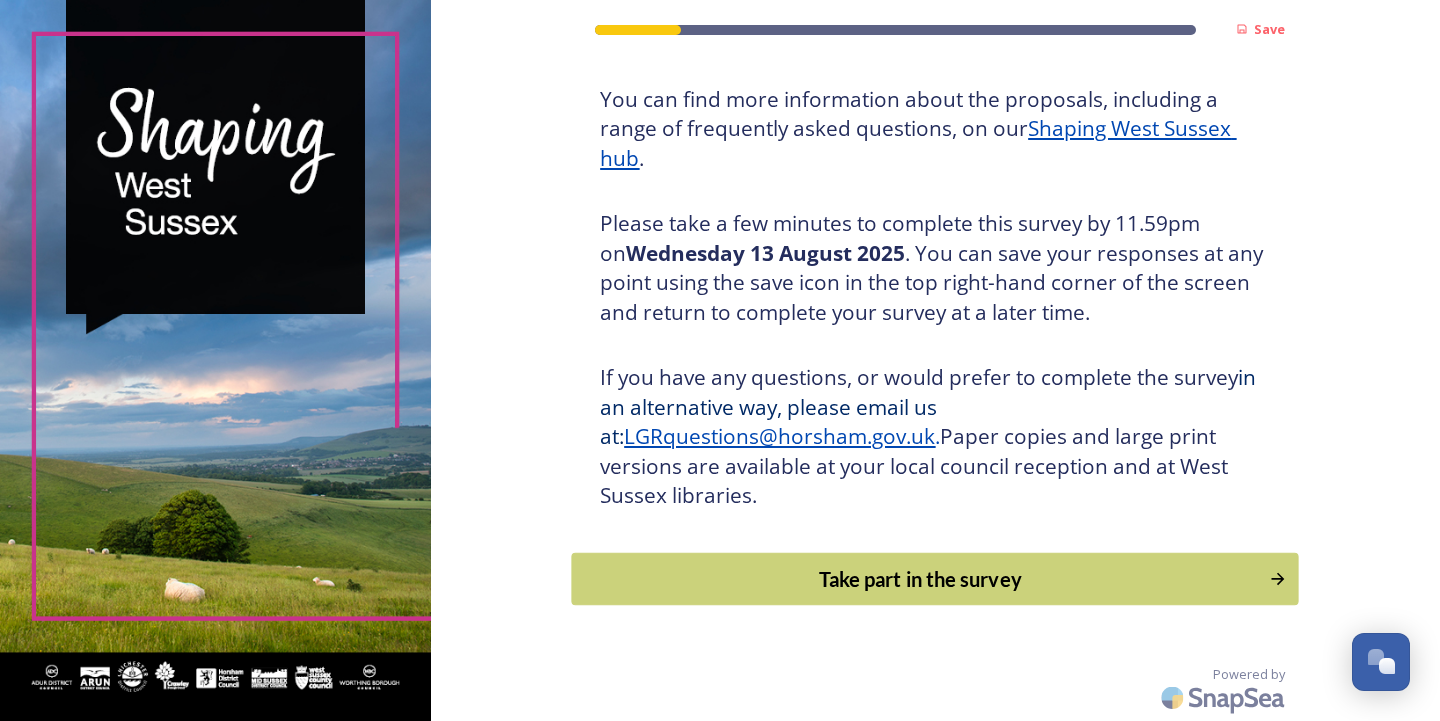 click on "Take part in the survey" at bounding box center [921, 579] 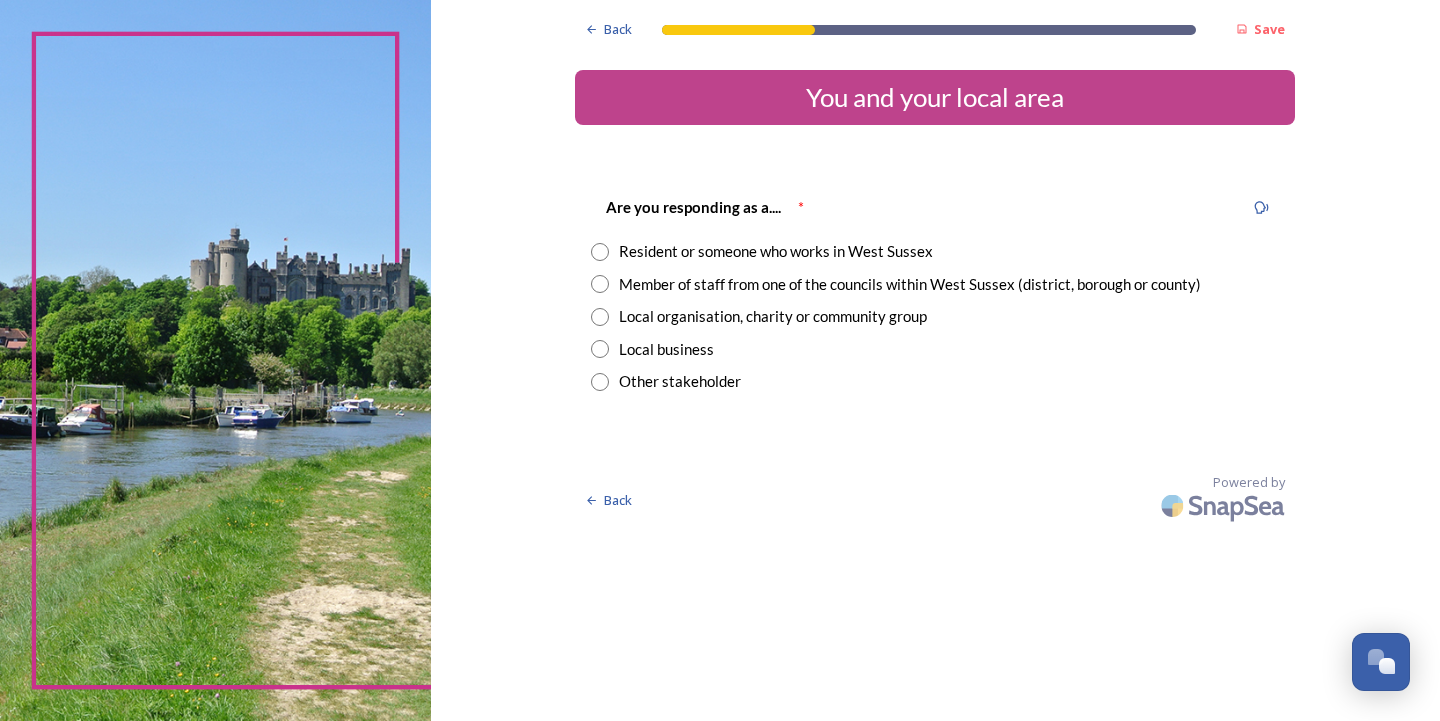 click at bounding box center (600, 284) 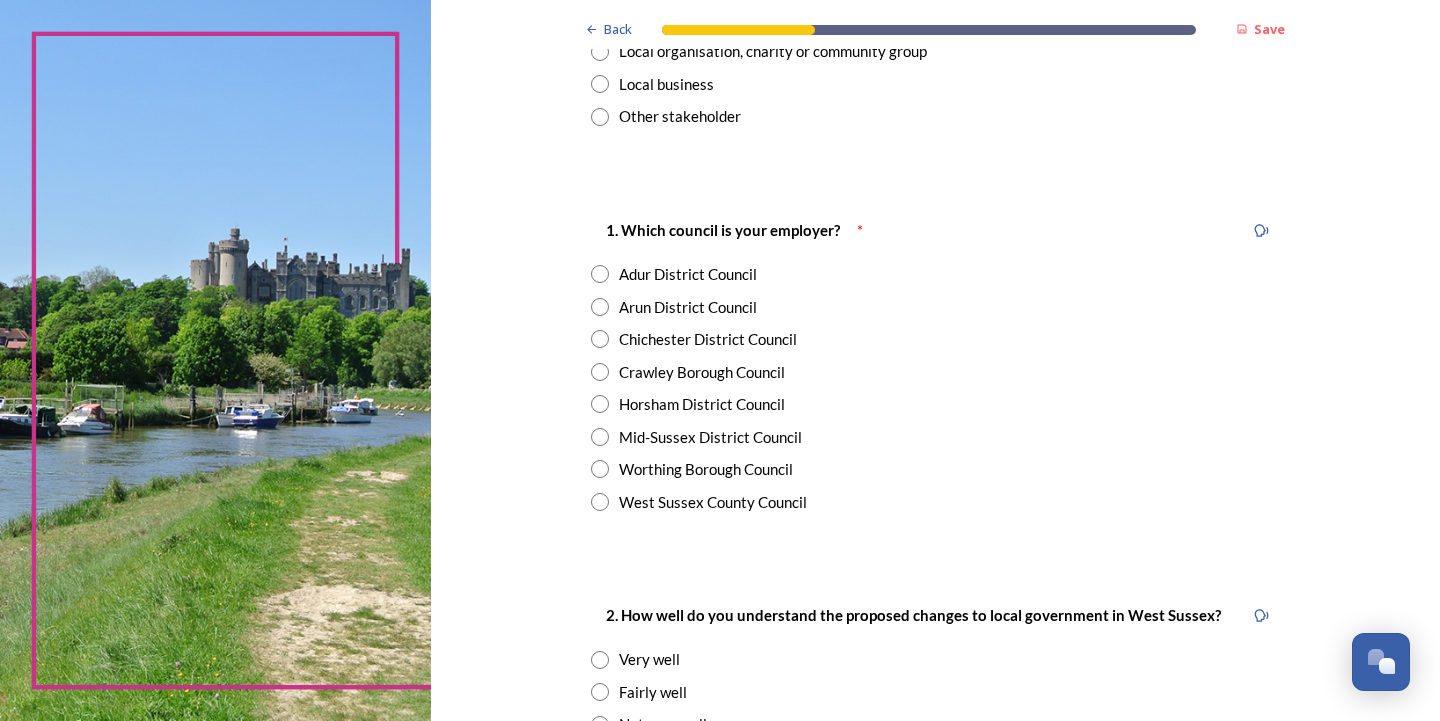 scroll, scrollTop: 300, scrollLeft: 0, axis: vertical 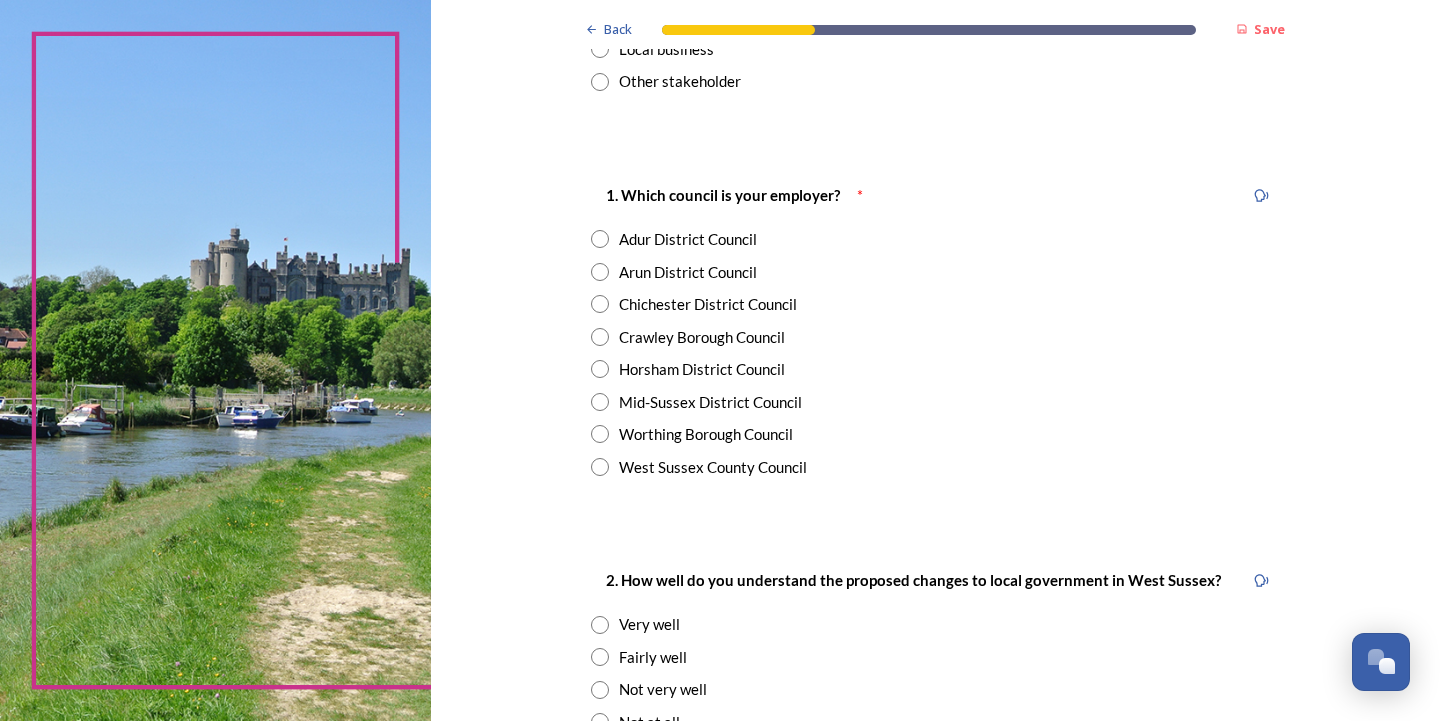 click at bounding box center (600, 434) 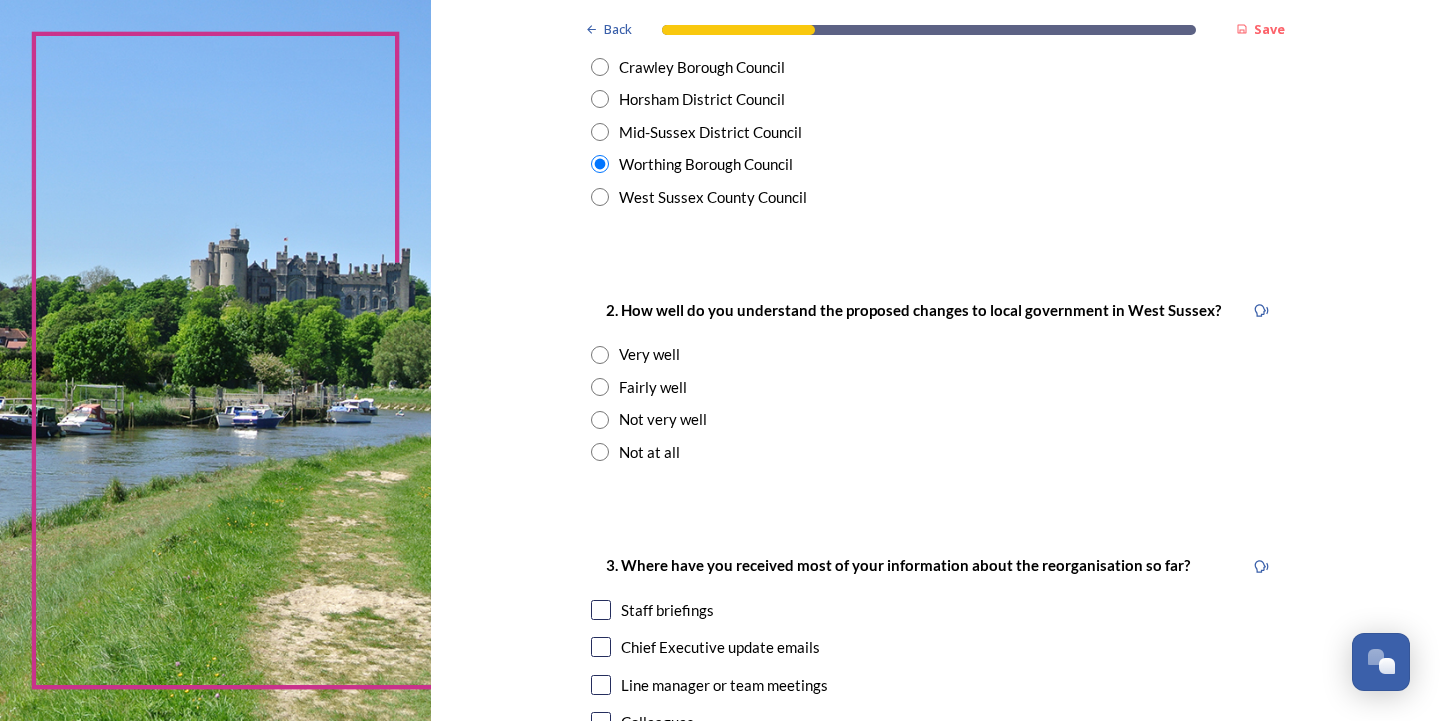 scroll, scrollTop: 600, scrollLeft: 0, axis: vertical 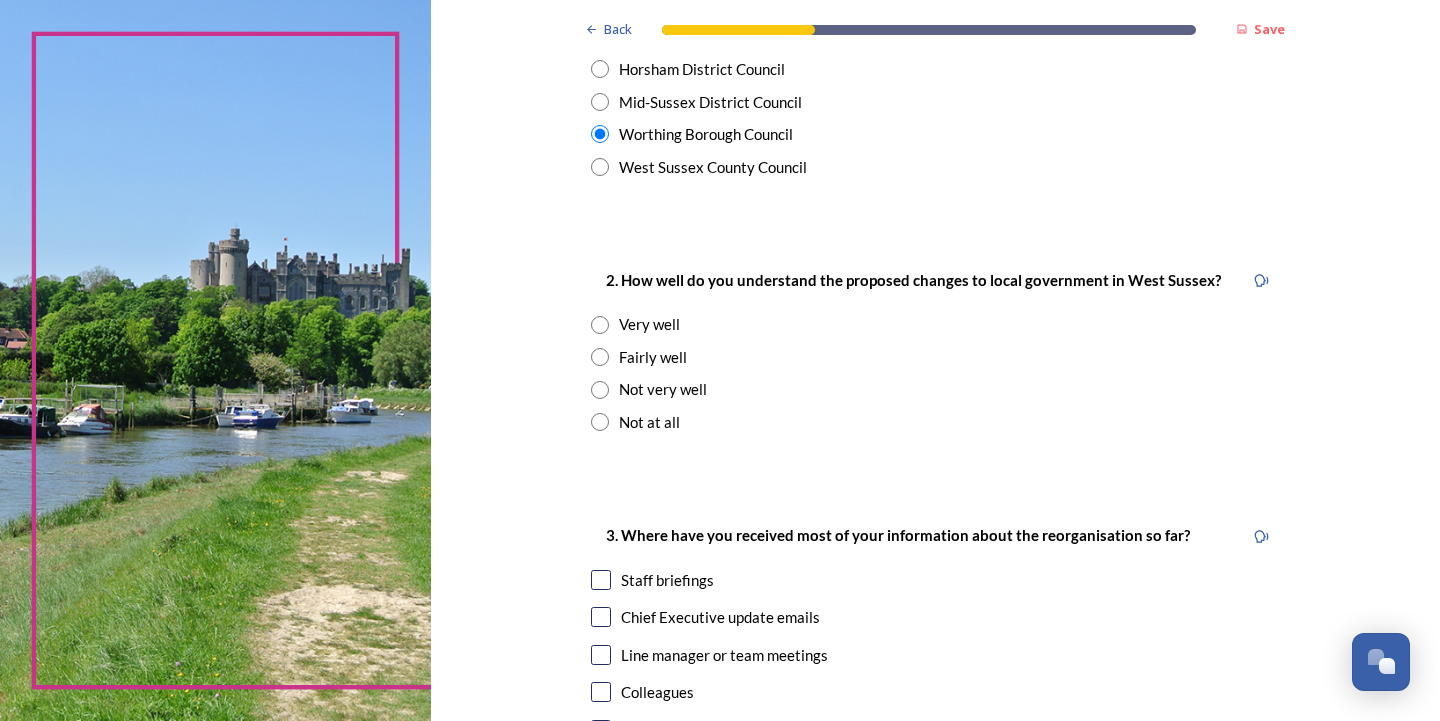 click at bounding box center (600, 357) 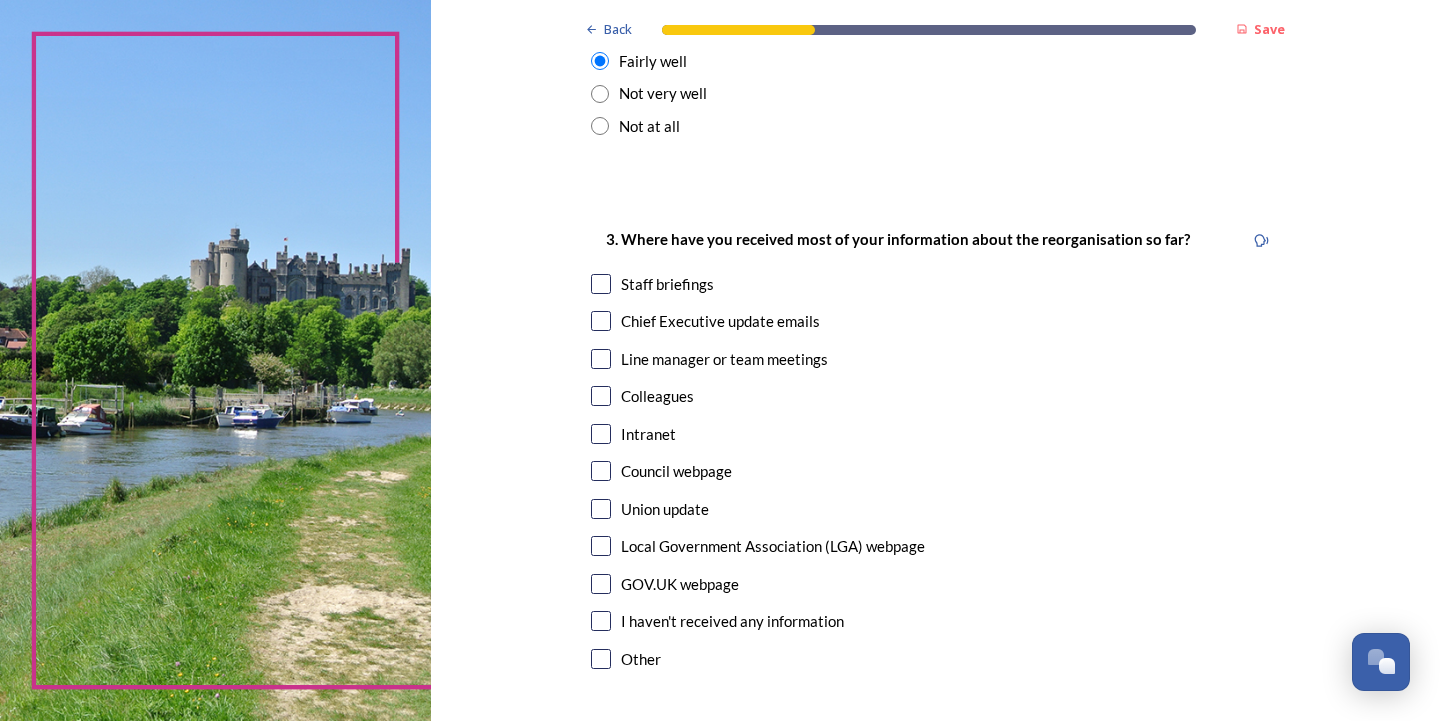 scroll, scrollTop: 900, scrollLeft: 0, axis: vertical 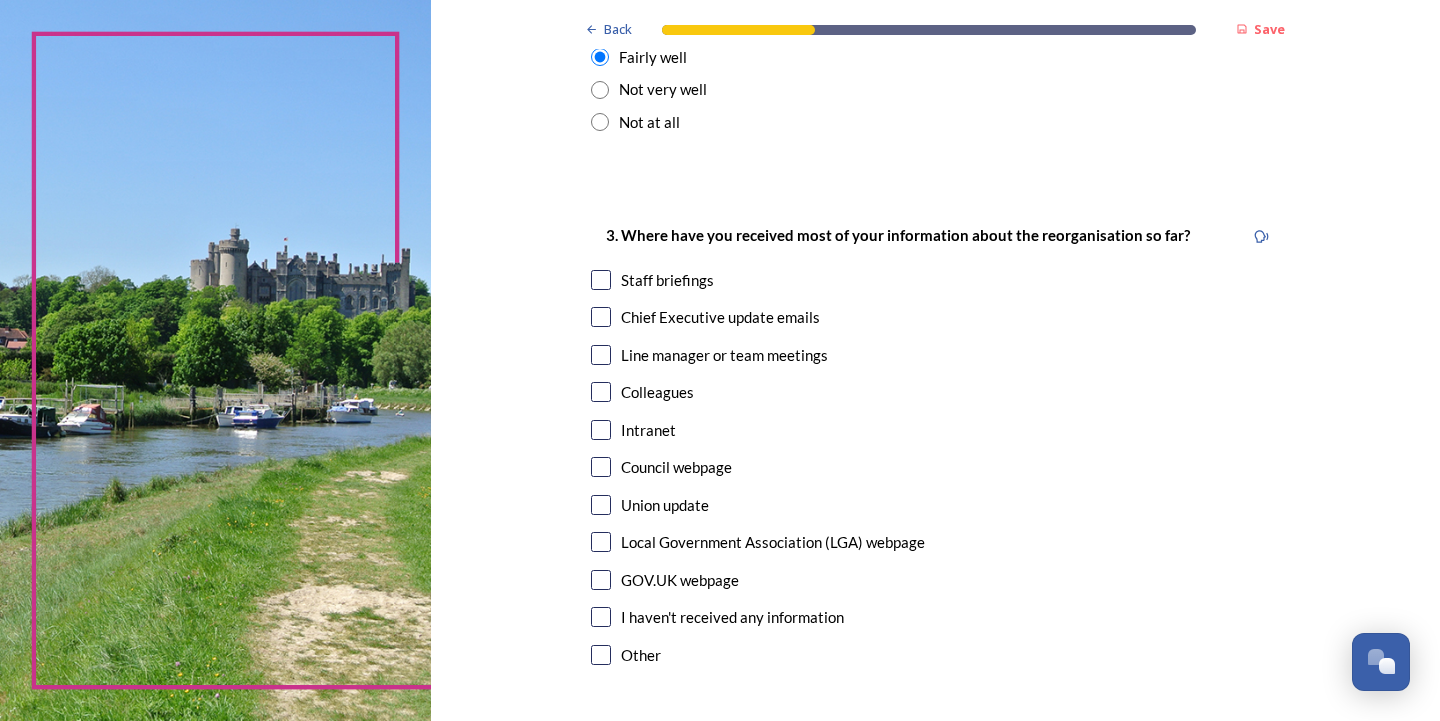 click at bounding box center (601, 280) 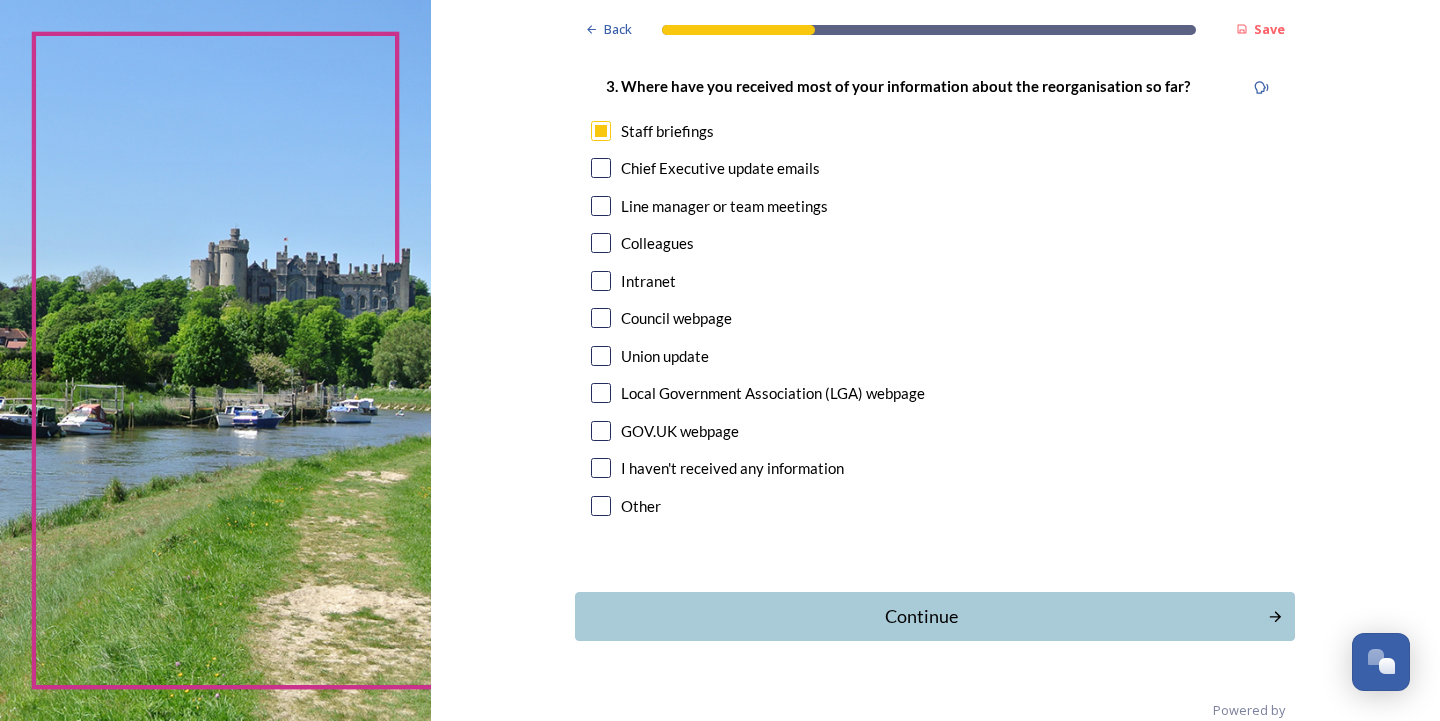 scroll, scrollTop: 1085, scrollLeft: 0, axis: vertical 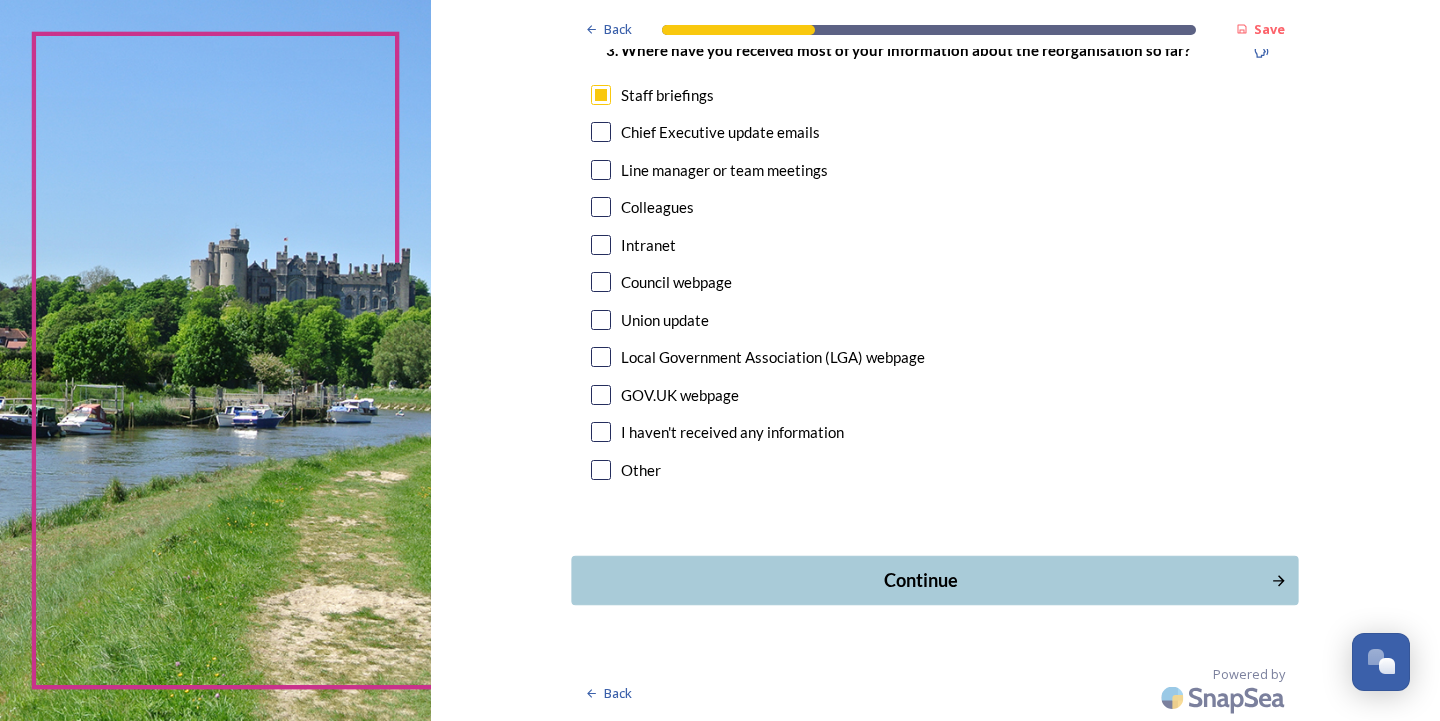 click on "Continue" at bounding box center [921, 580] 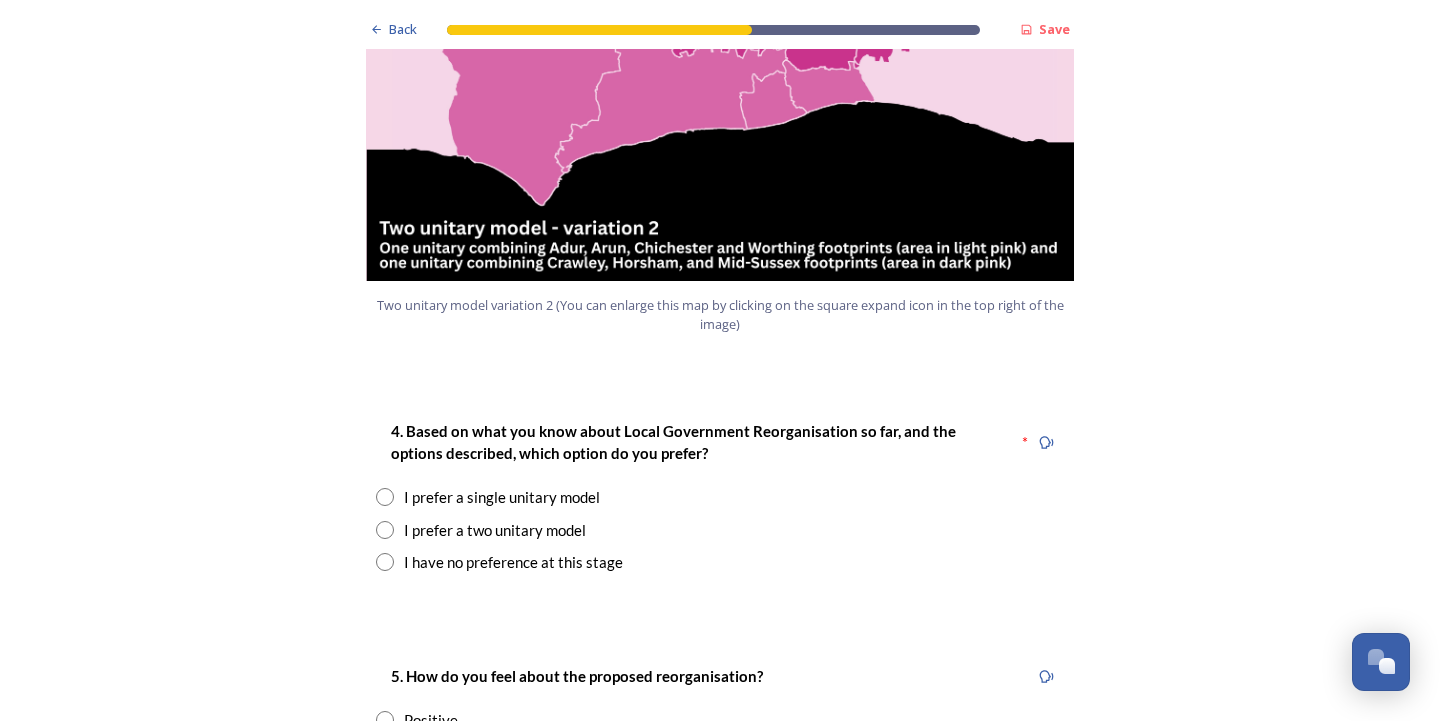 scroll, scrollTop: 2400, scrollLeft: 0, axis: vertical 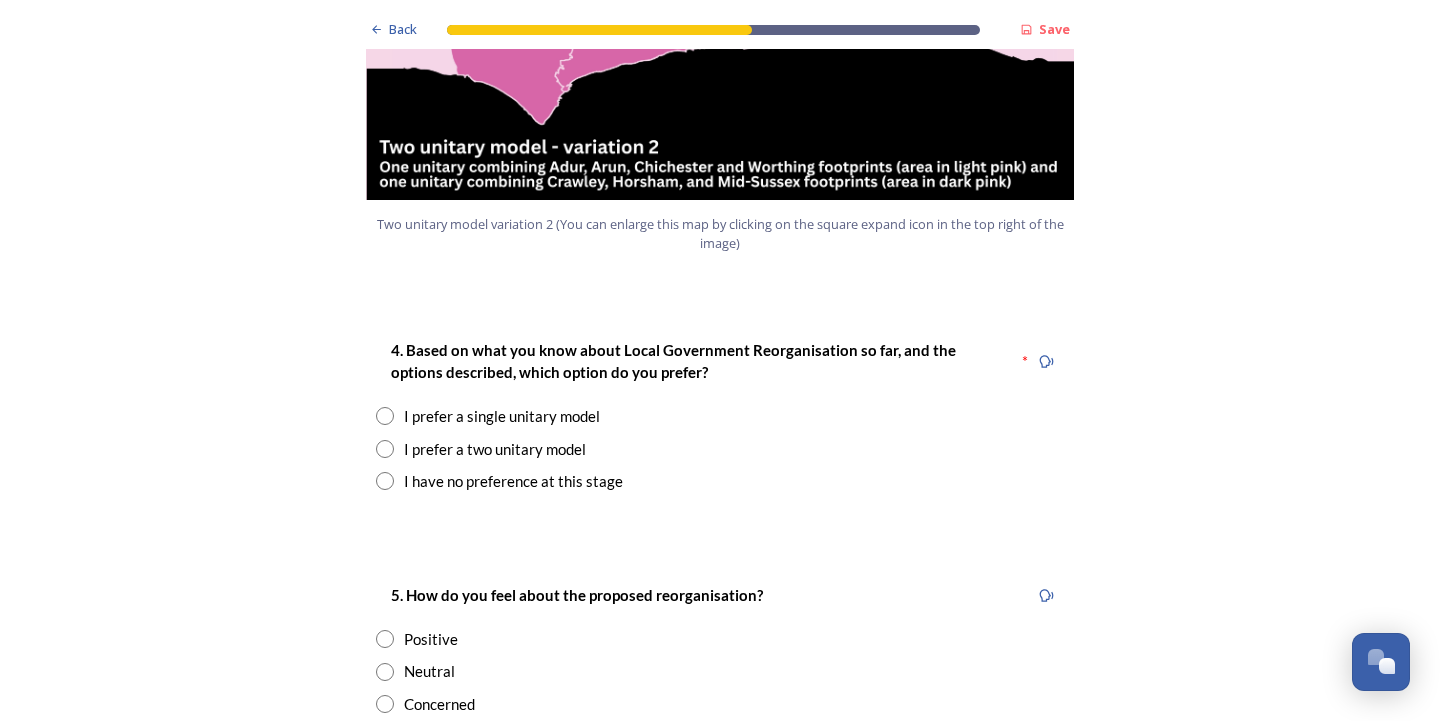 click at bounding box center (385, 449) 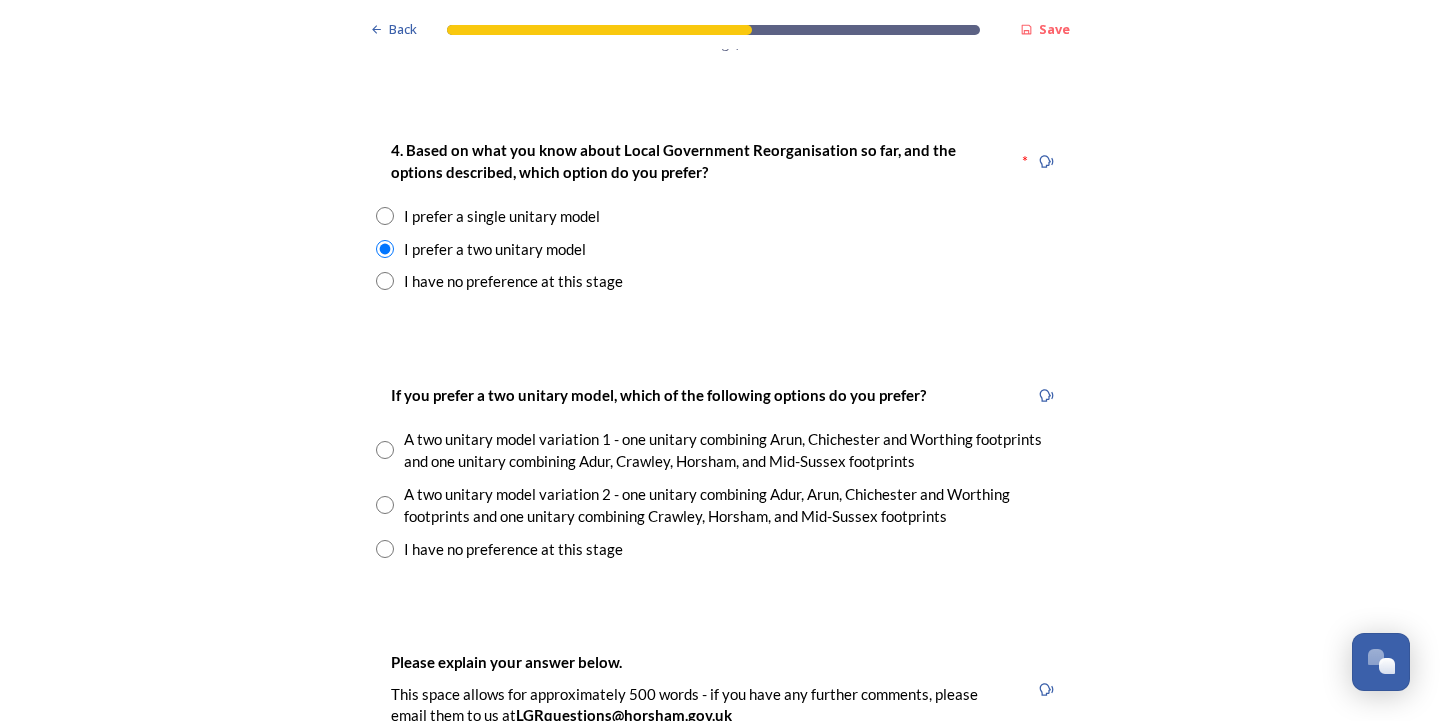 scroll, scrollTop: 2700, scrollLeft: 0, axis: vertical 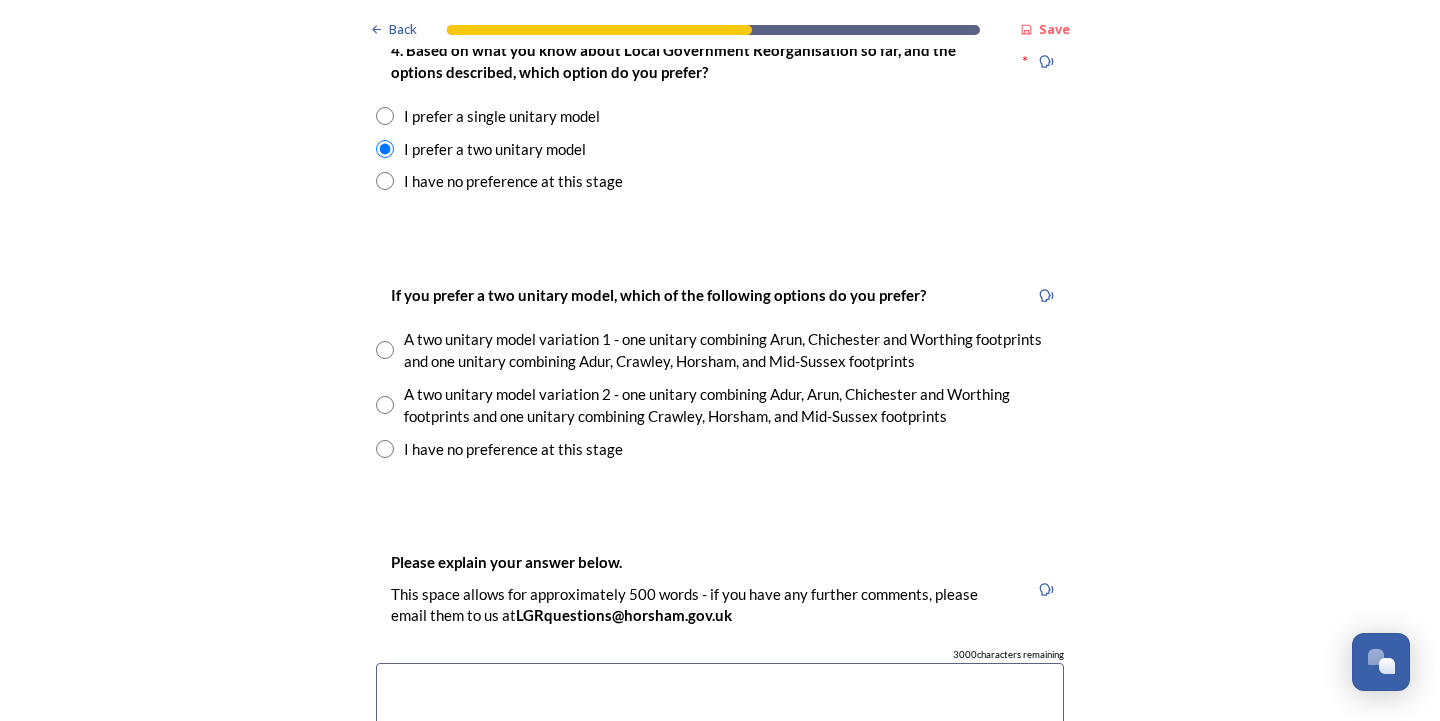 click at bounding box center (385, 405) 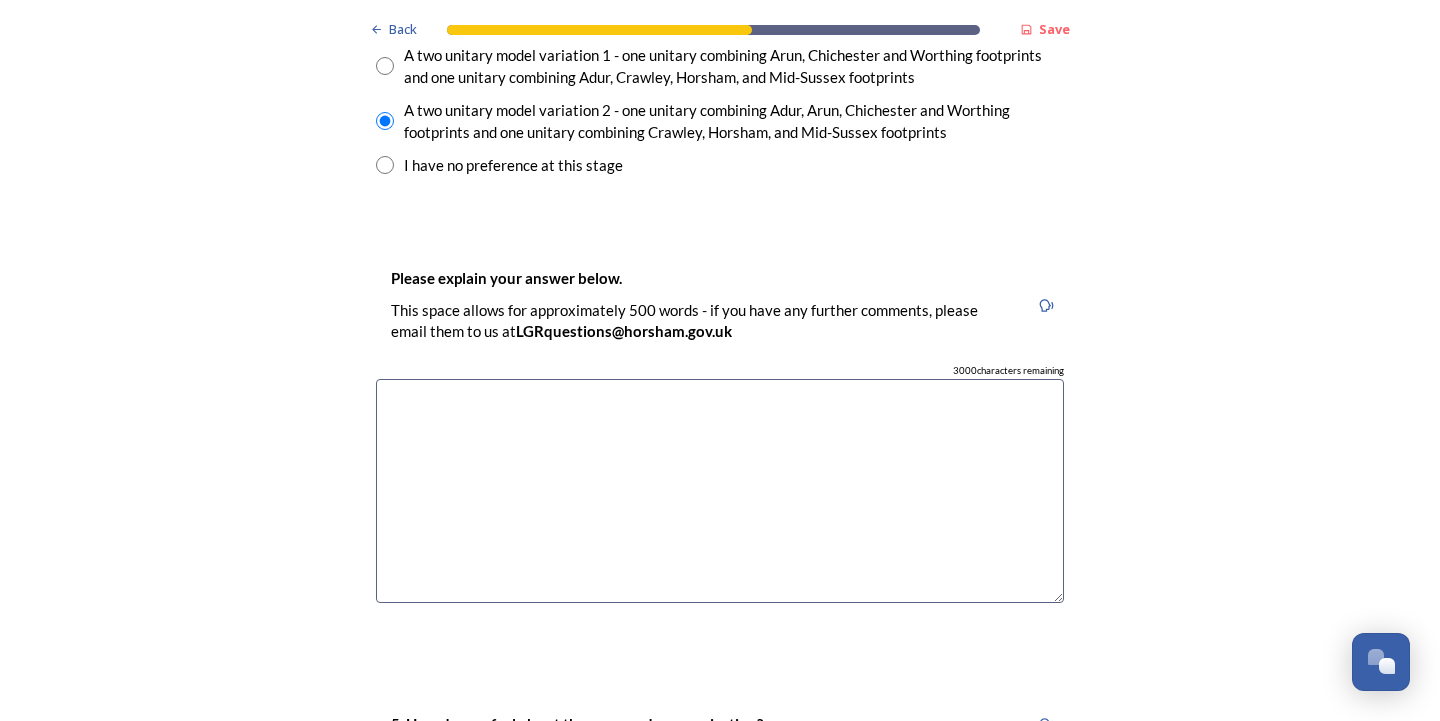 scroll, scrollTop: 3000, scrollLeft: 0, axis: vertical 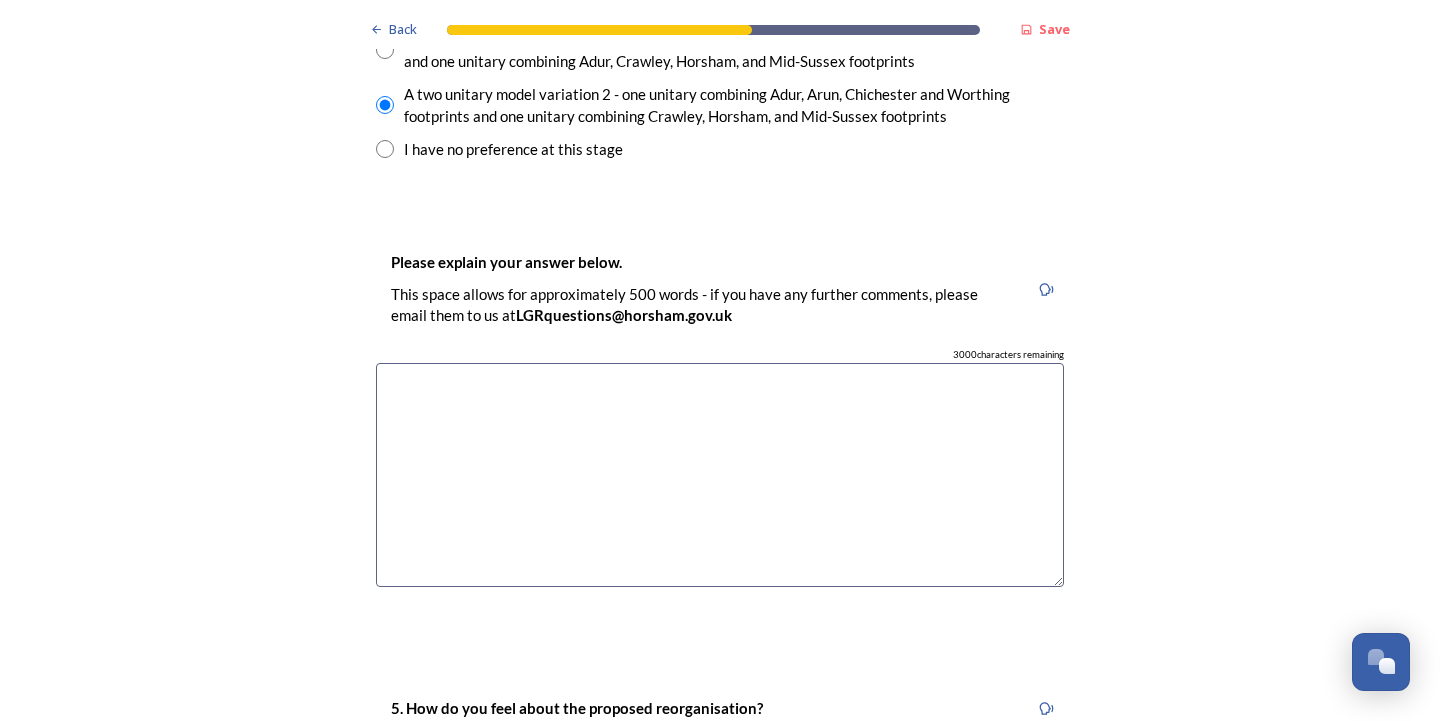 click at bounding box center (720, 475) 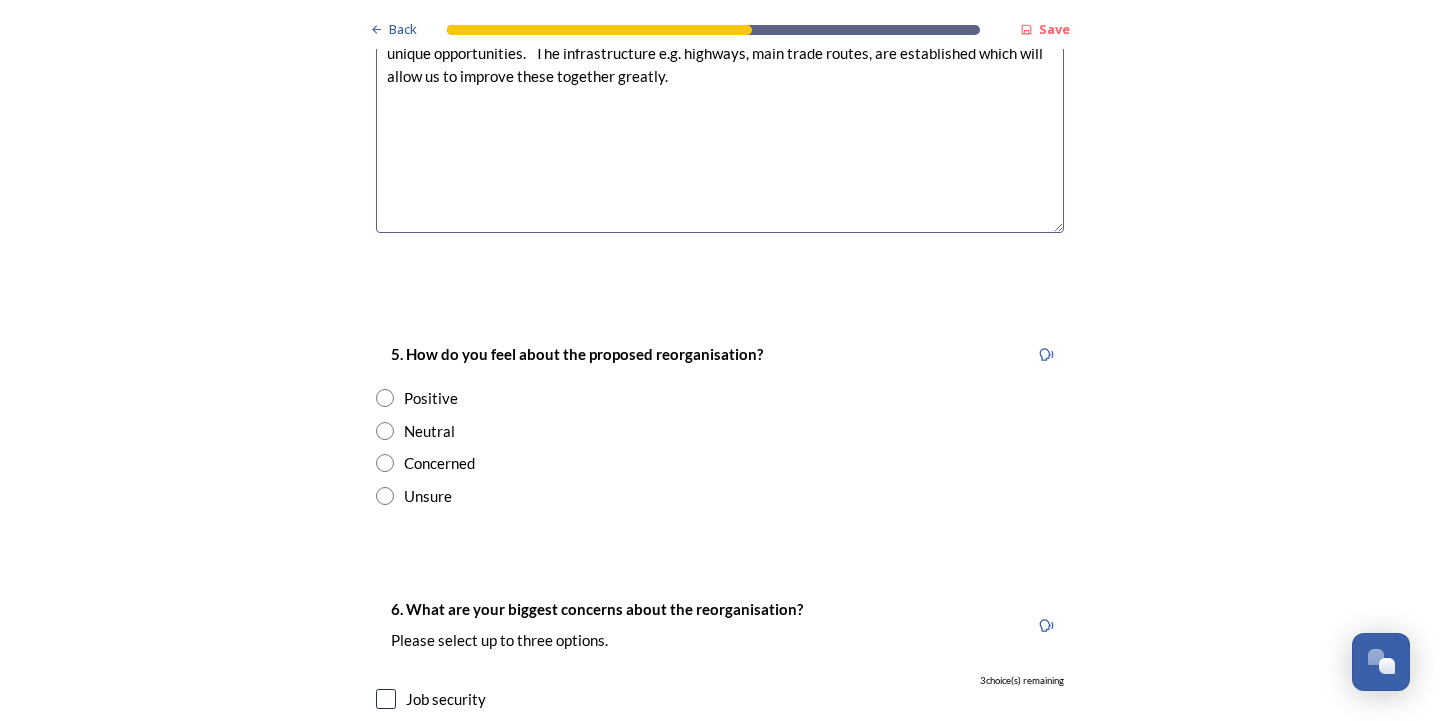 scroll, scrollTop: 3400, scrollLeft: 0, axis: vertical 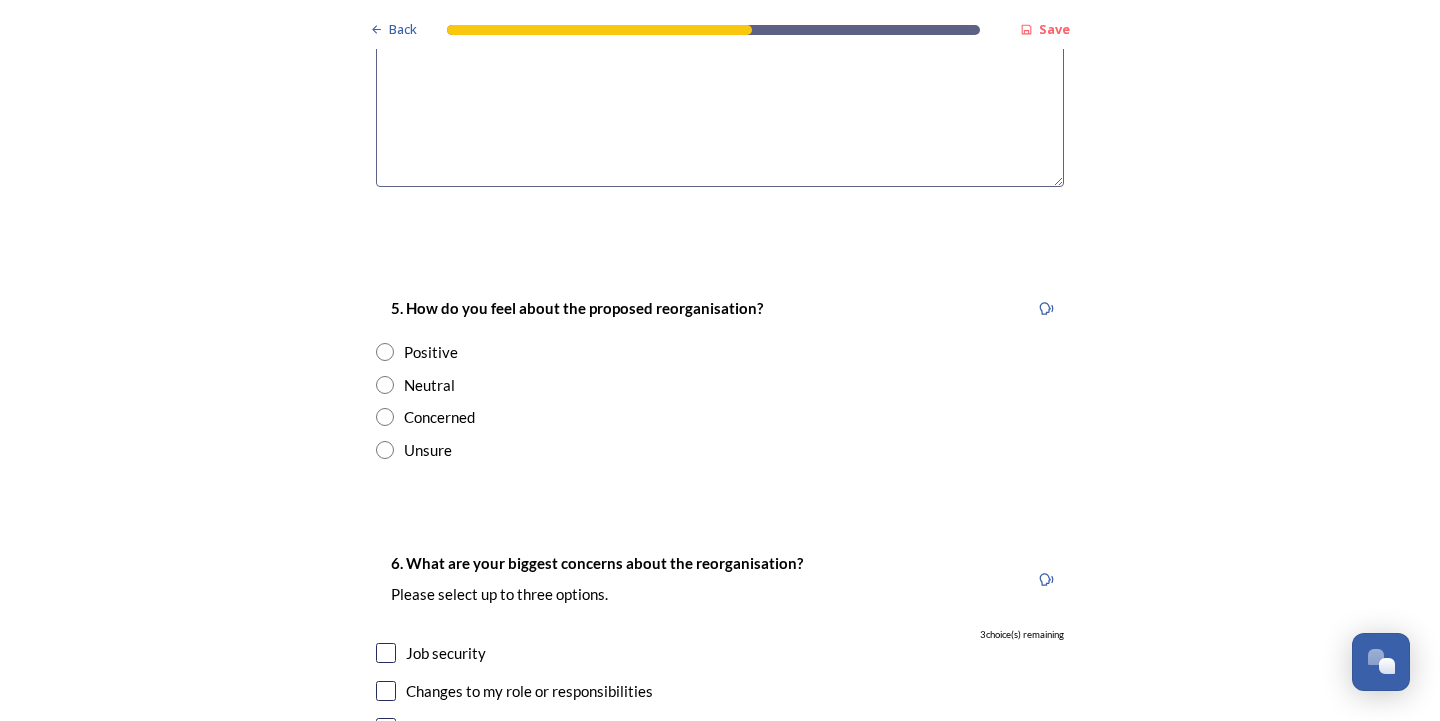 type on "we have similar economic foot prints and excellent opportunities for collaboration and exploiting unique opportunities.   The infrastructure e.g. highways, main trade routes, are established which will allow us to improve these together greatly." 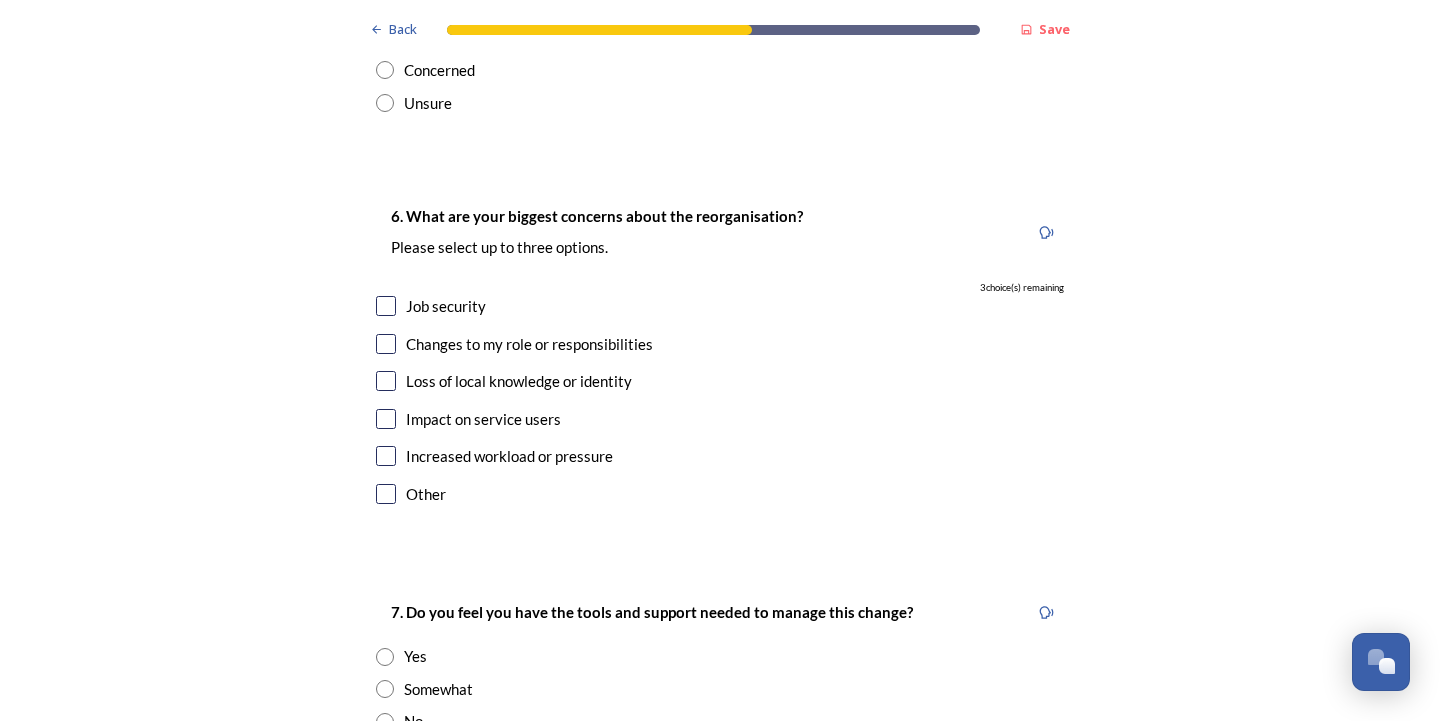 scroll, scrollTop: 3800, scrollLeft: 0, axis: vertical 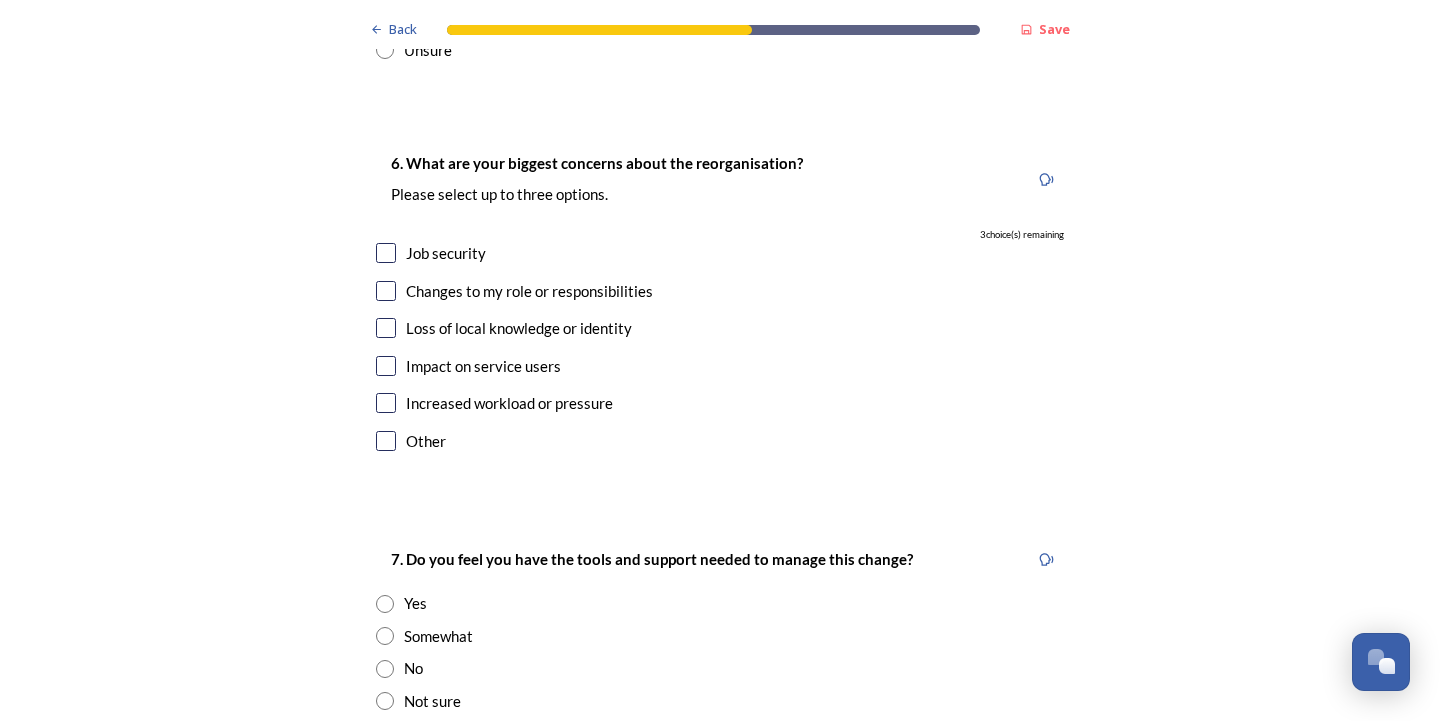 click at bounding box center [386, 253] 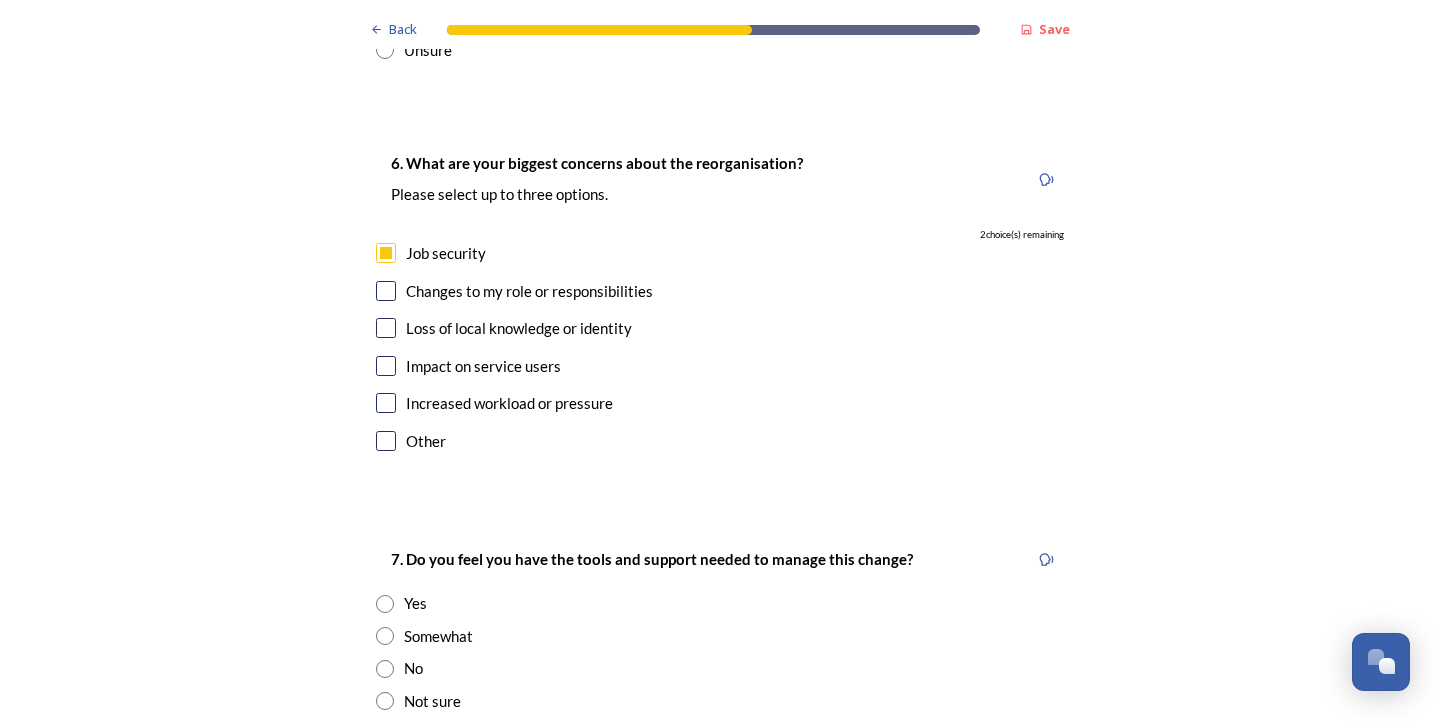 click at bounding box center [386, 291] 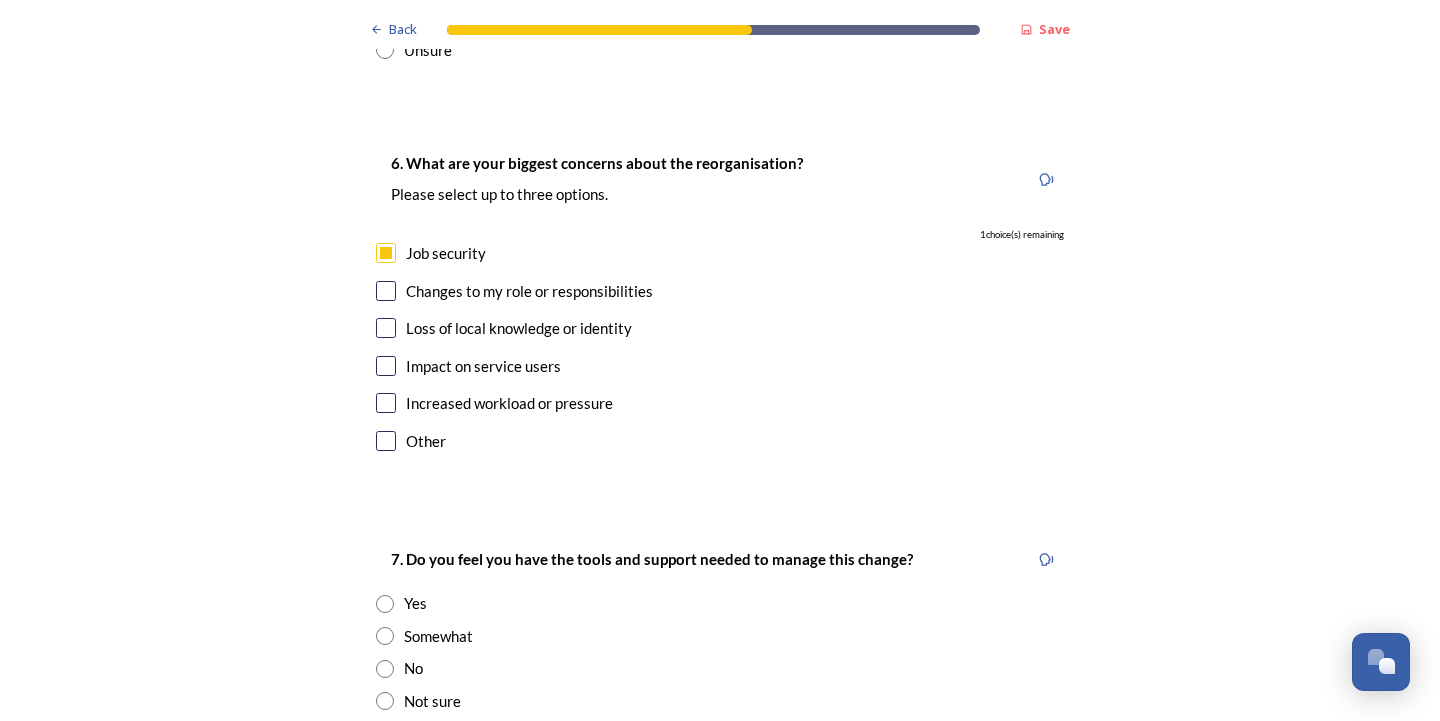 checkbox on "true" 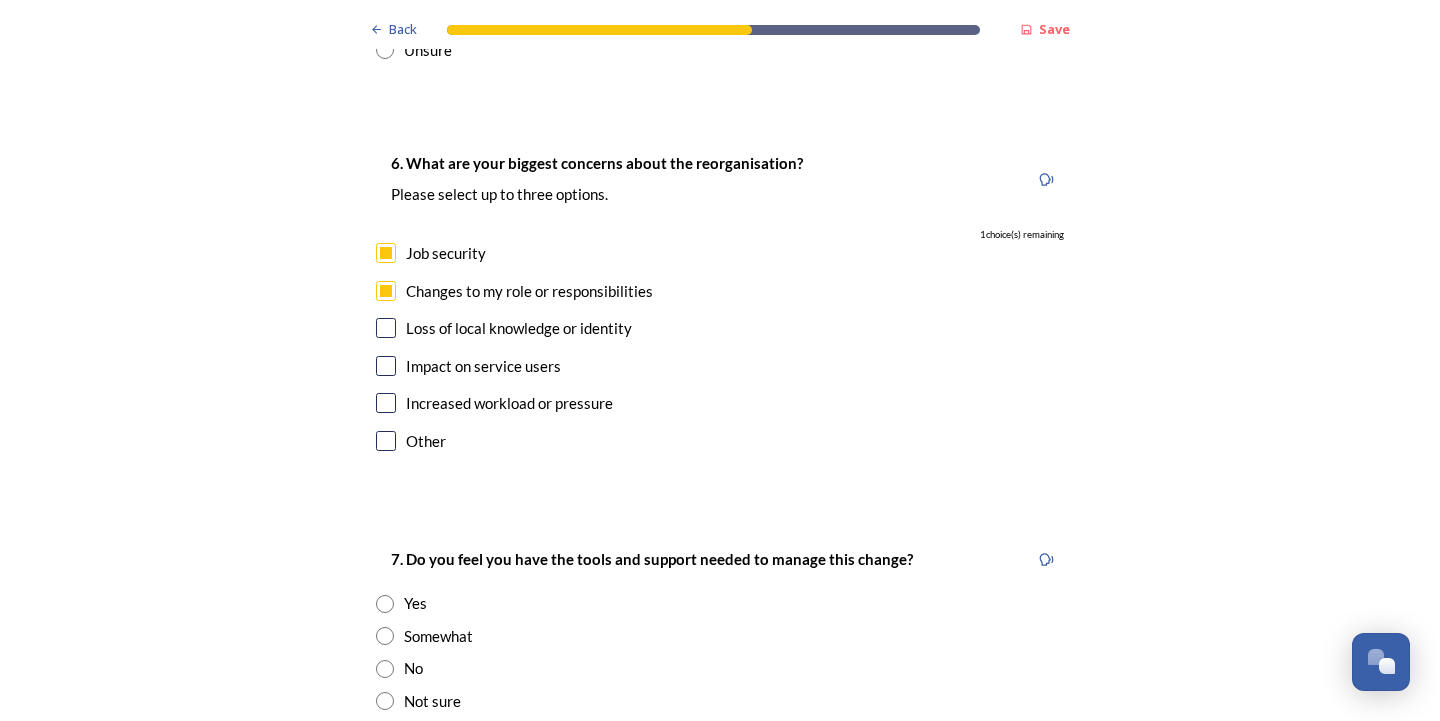 click at bounding box center (386, 328) 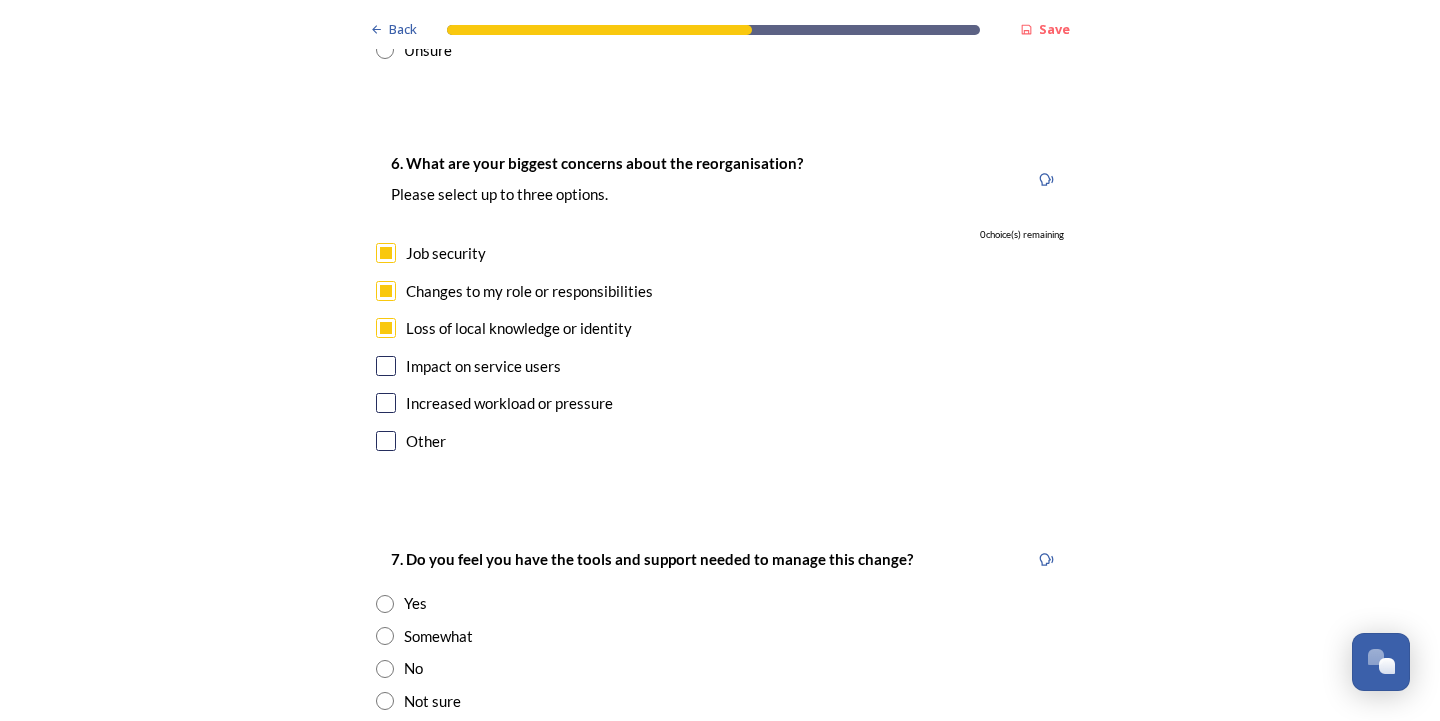 click at bounding box center (386, 366) 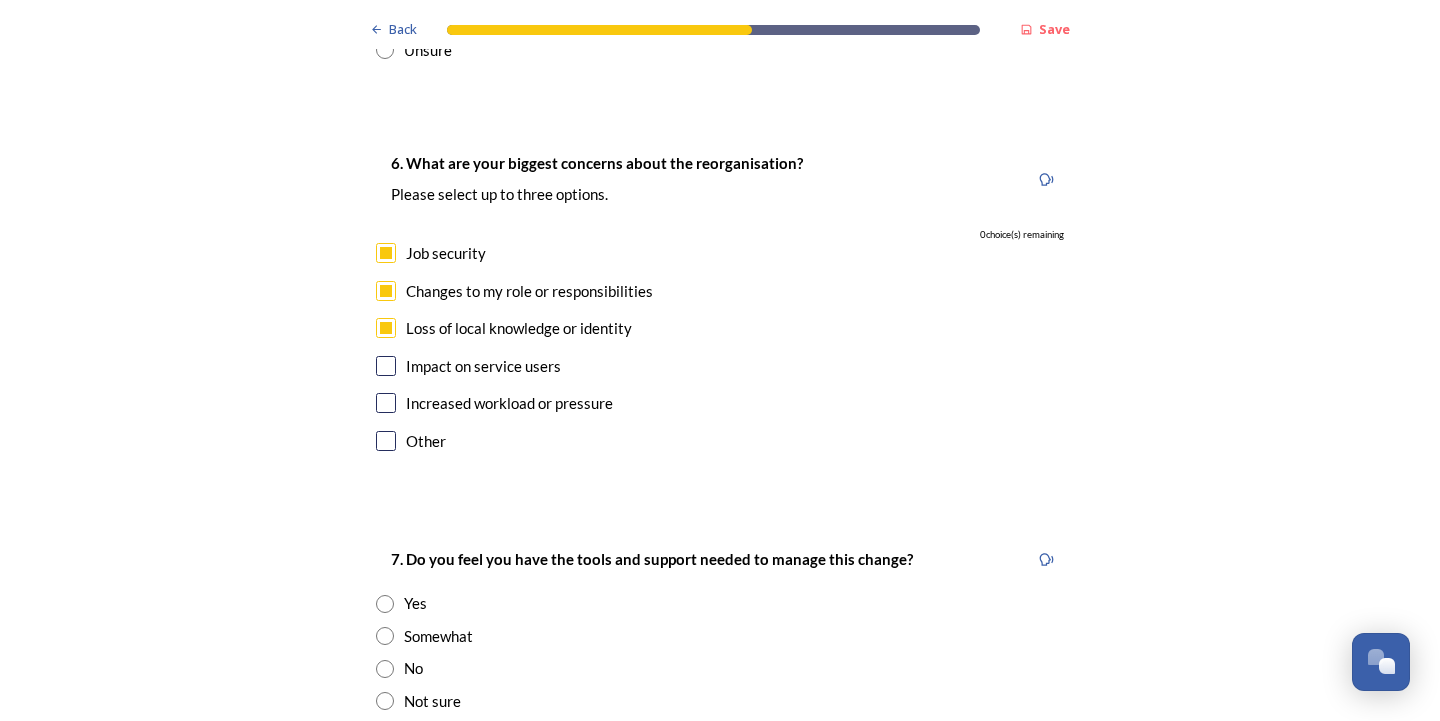 click at bounding box center [386, 366] 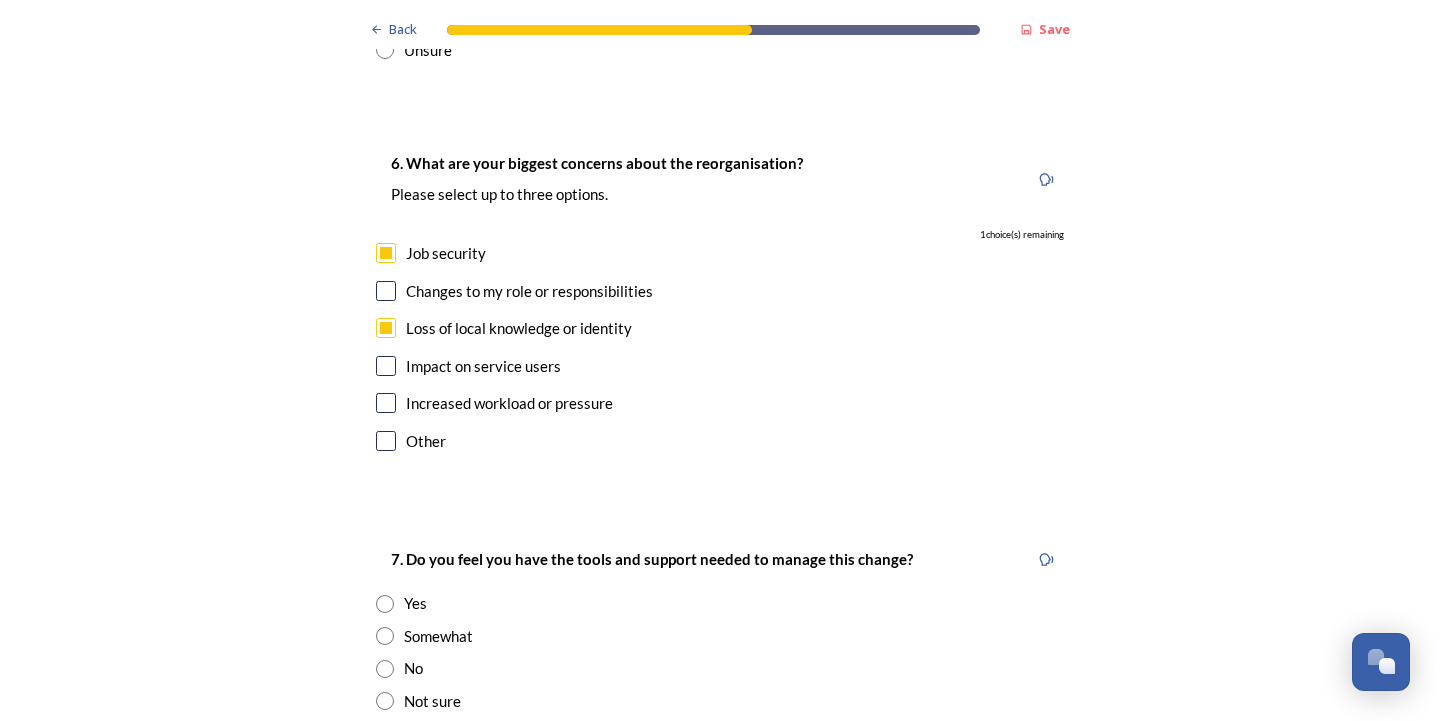 click at bounding box center (386, 366) 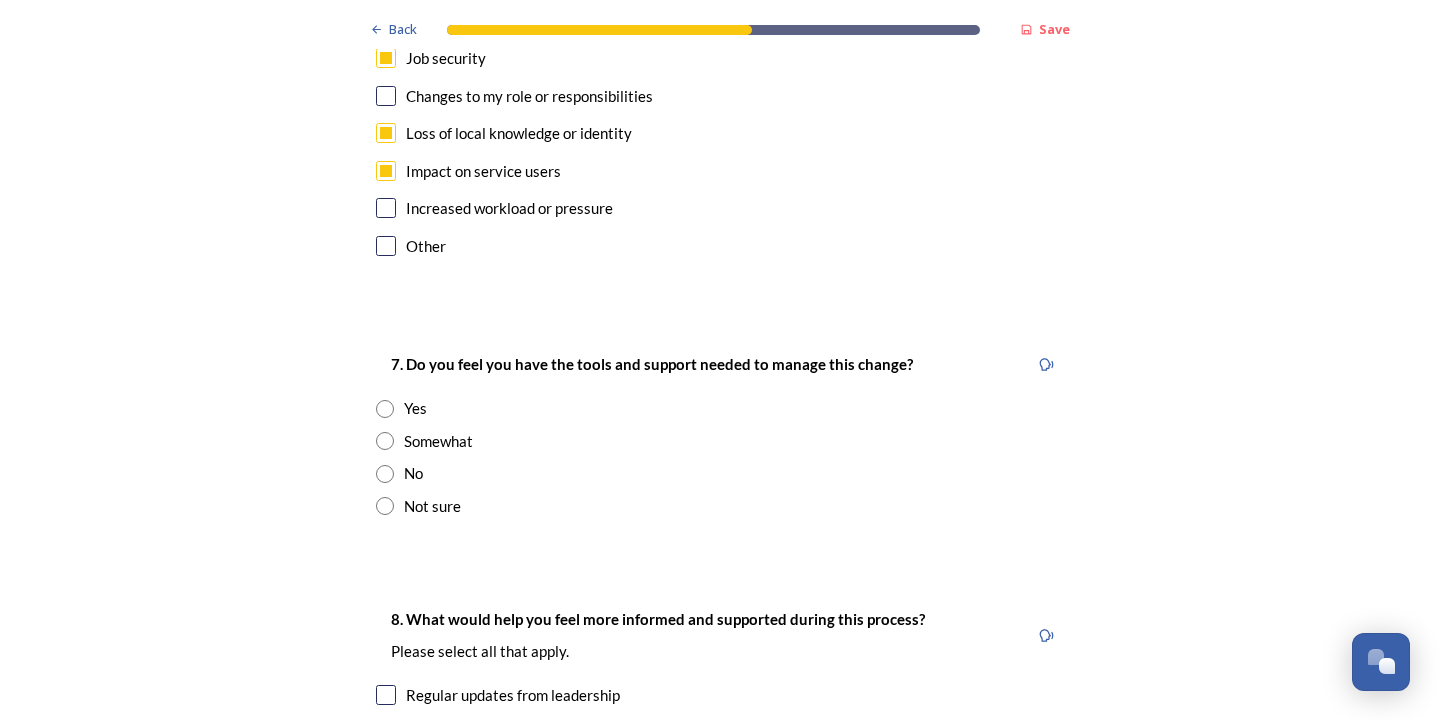 scroll, scrollTop: 4000, scrollLeft: 0, axis: vertical 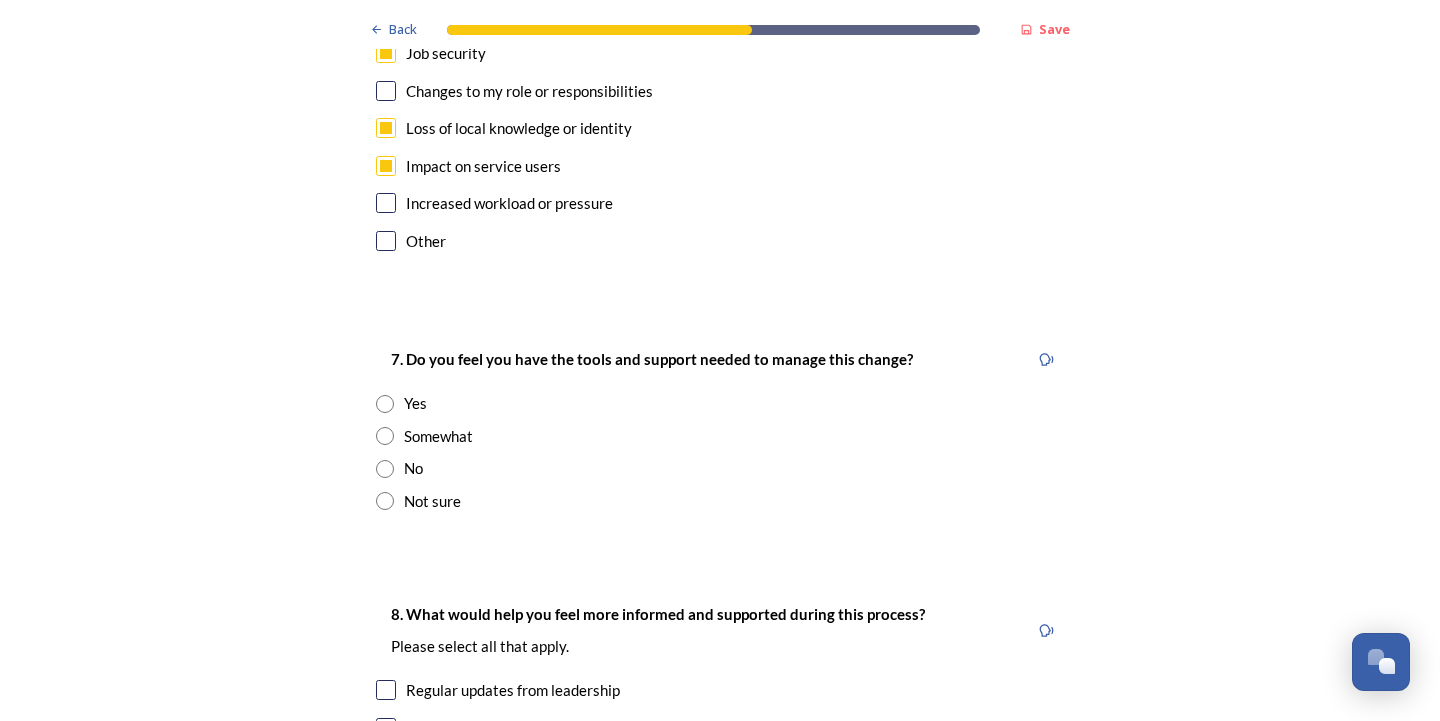 click at bounding box center [385, 404] 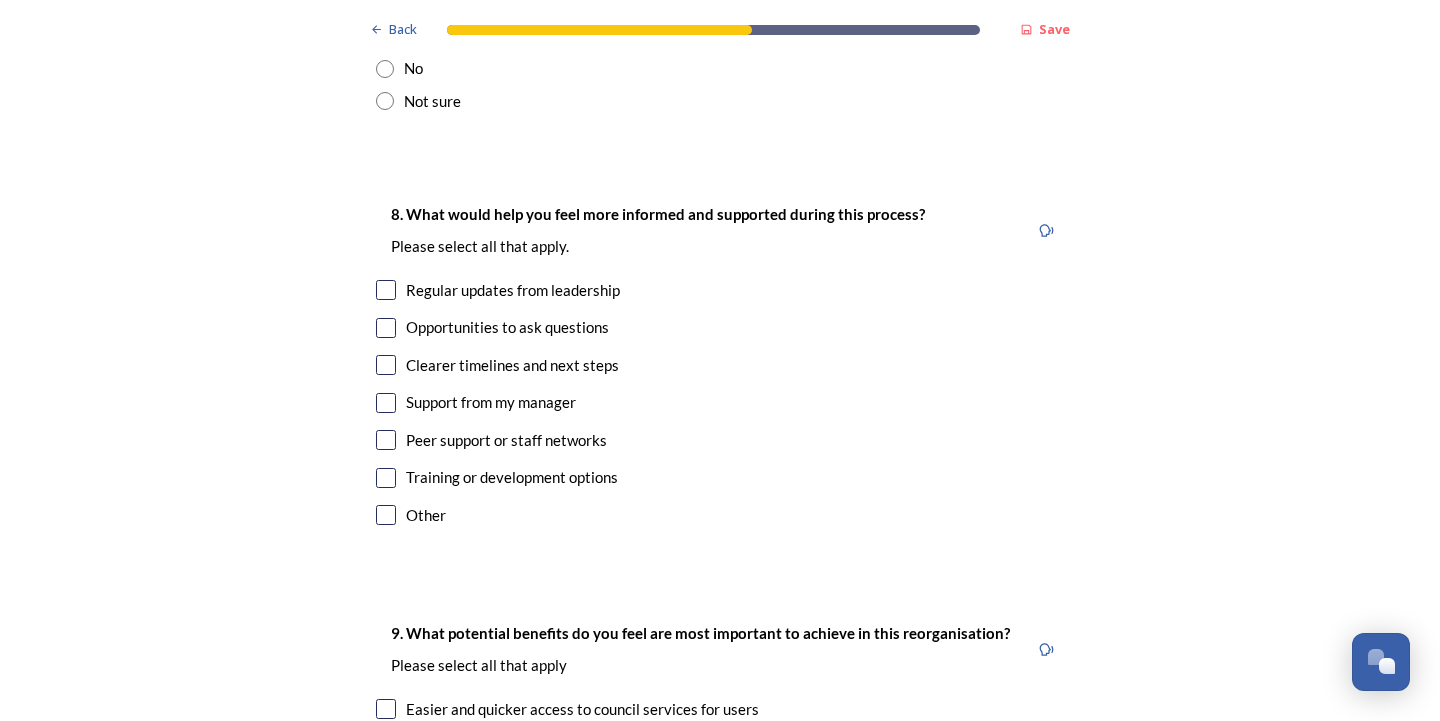 scroll, scrollTop: 4500, scrollLeft: 0, axis: vertical 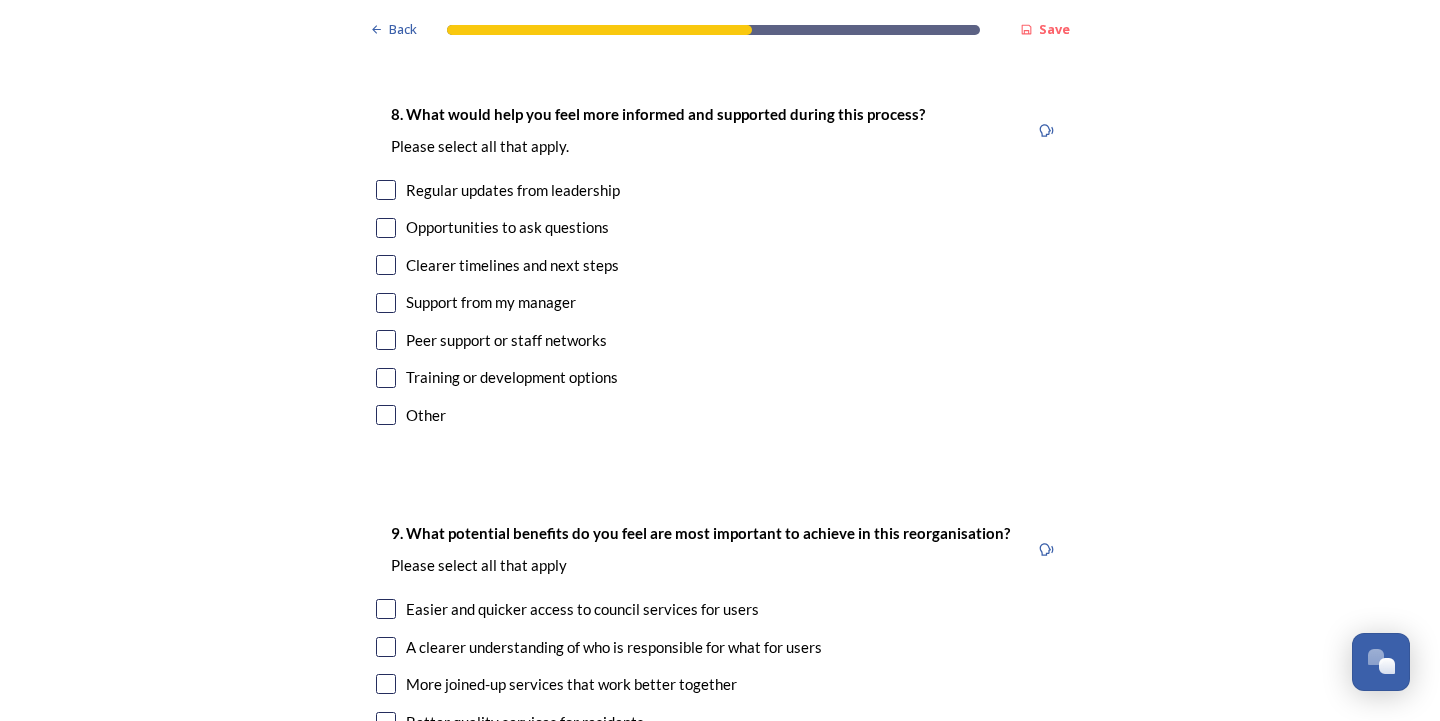 click at bounding box center (386, 190) 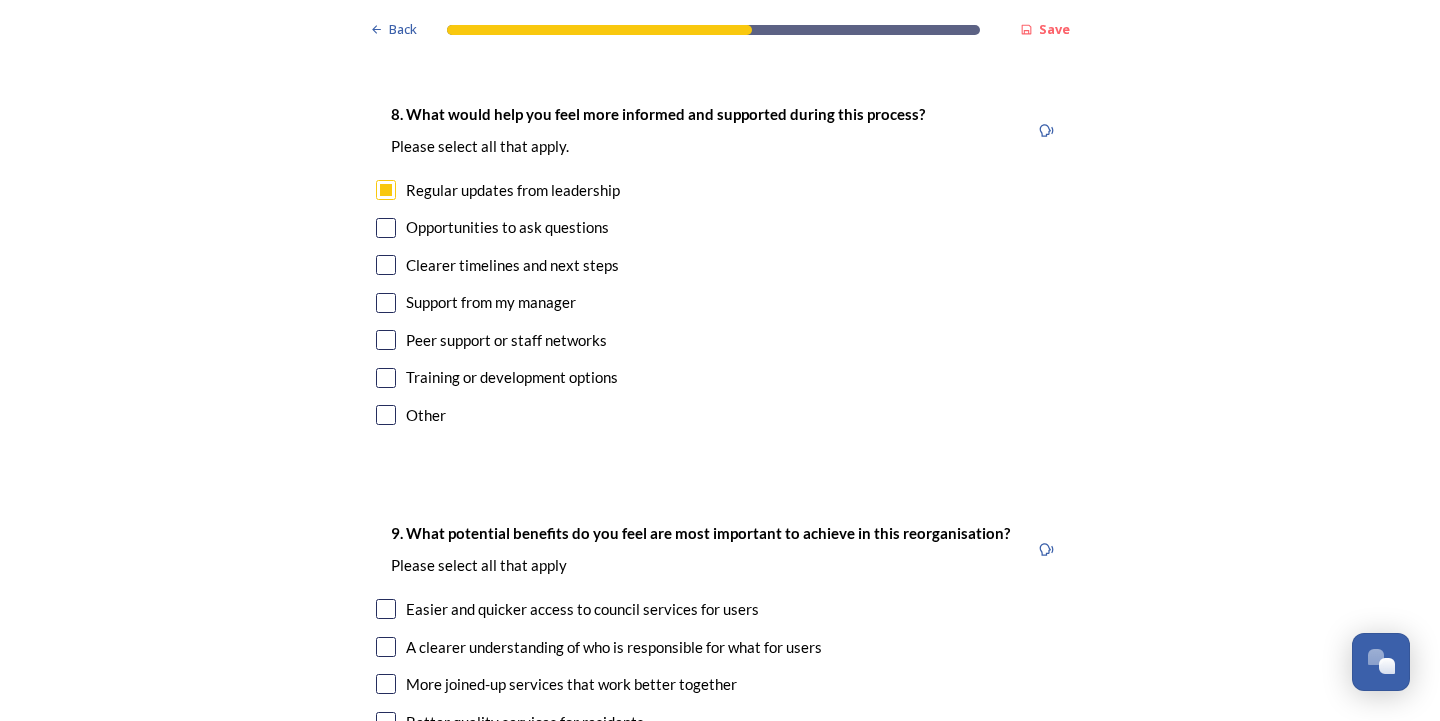 click at bounding box center [386, 265] 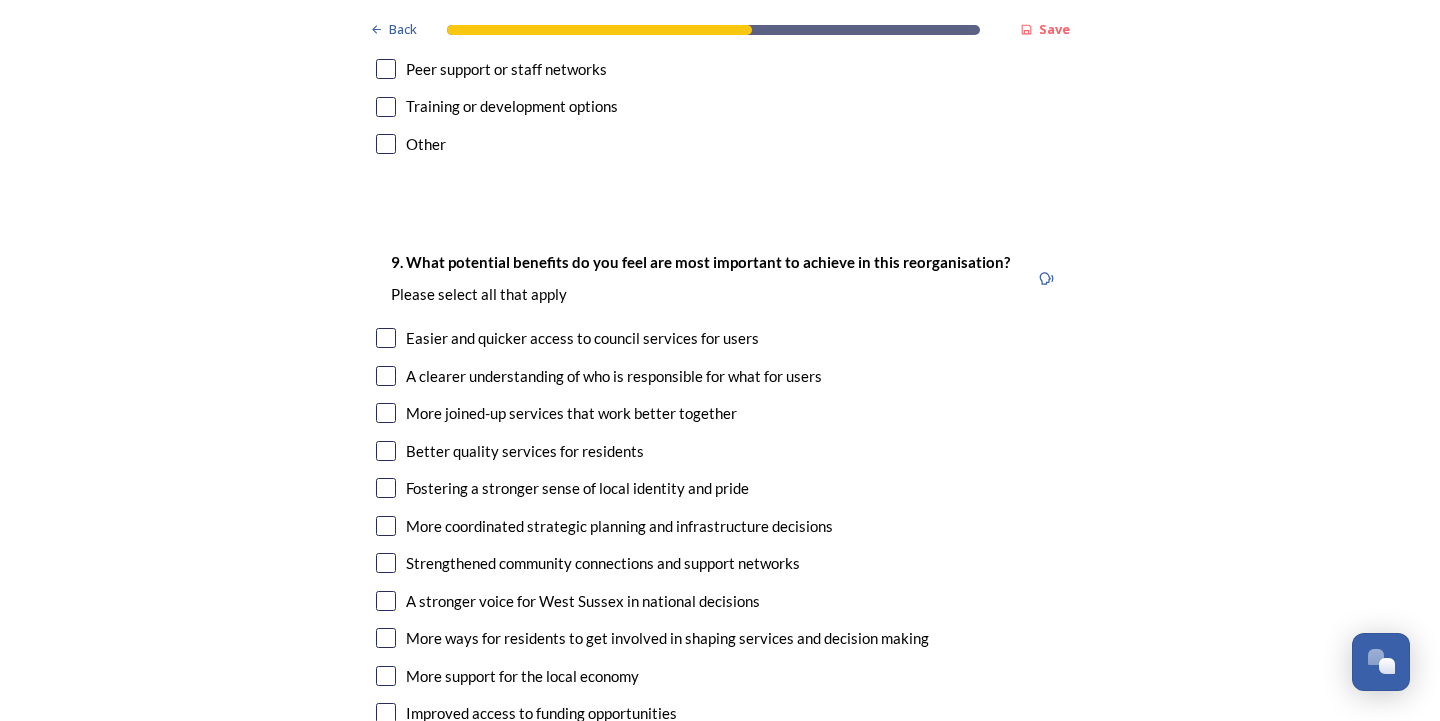 scroll, scrollTop: 4800, scrollLeft: 0, axis: vertical 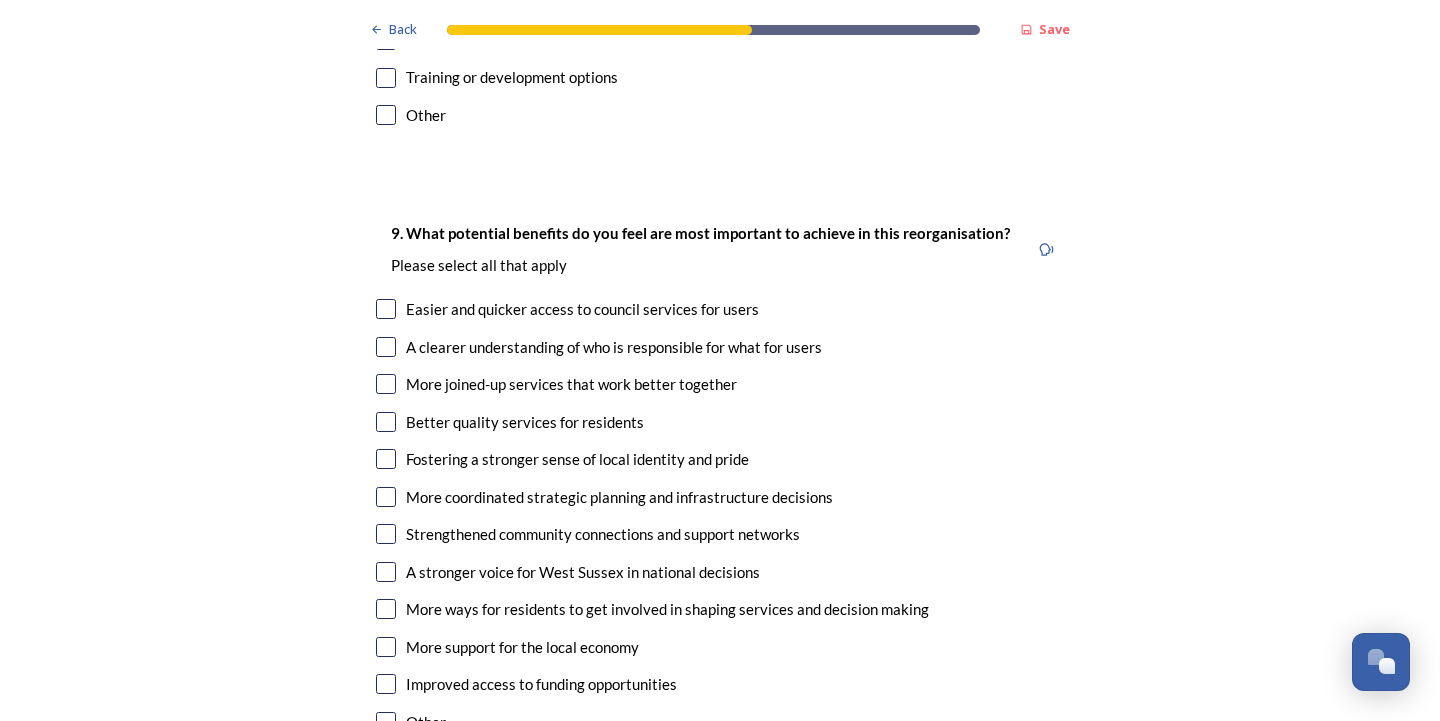 click at bounding box center [386, 309] 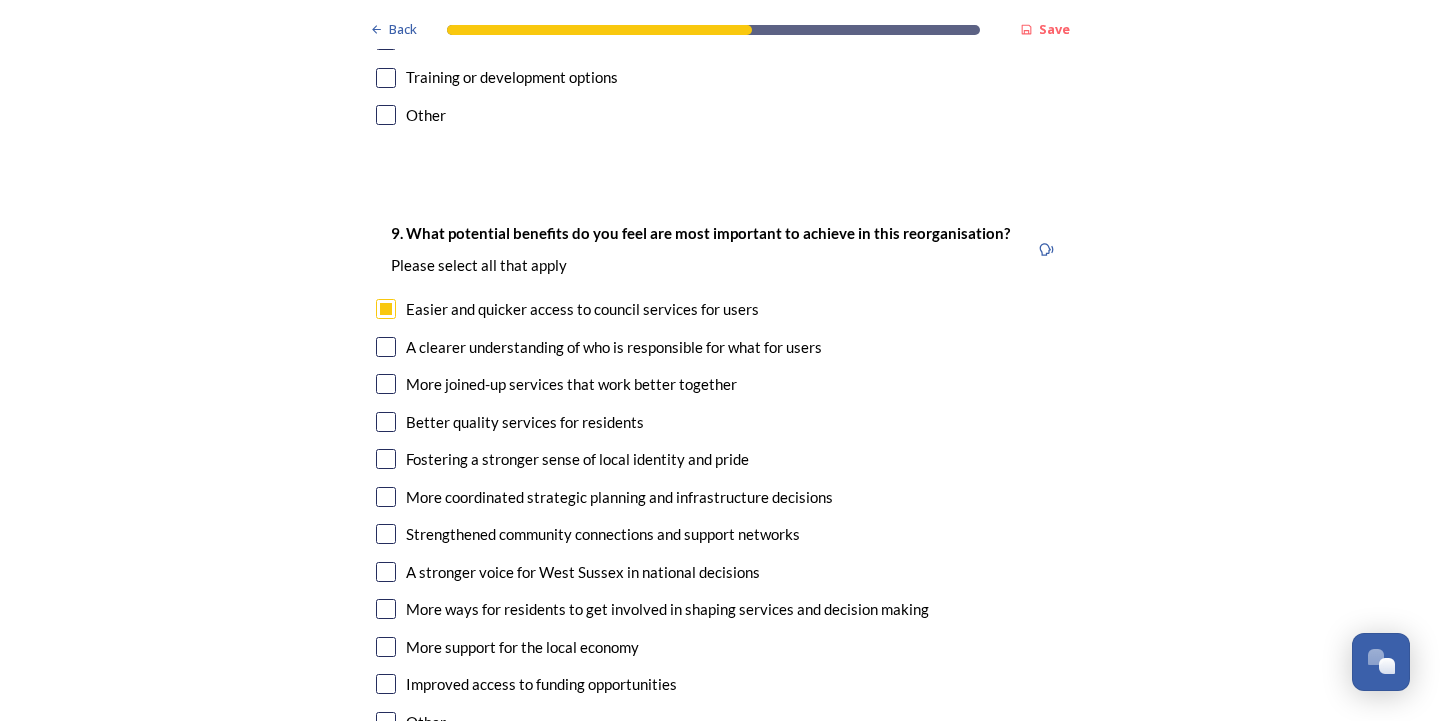 click at bounding box center [386, 347] 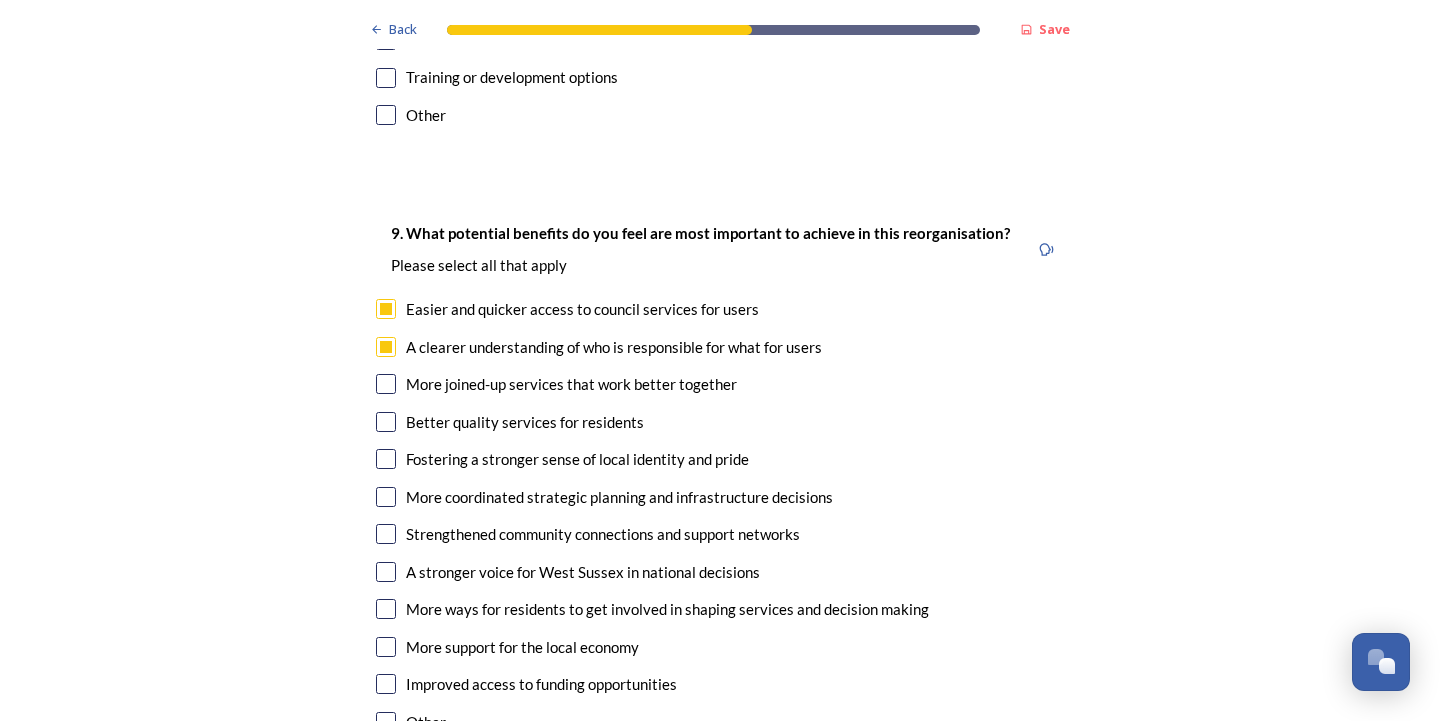 click at bounding box center (386, 384) 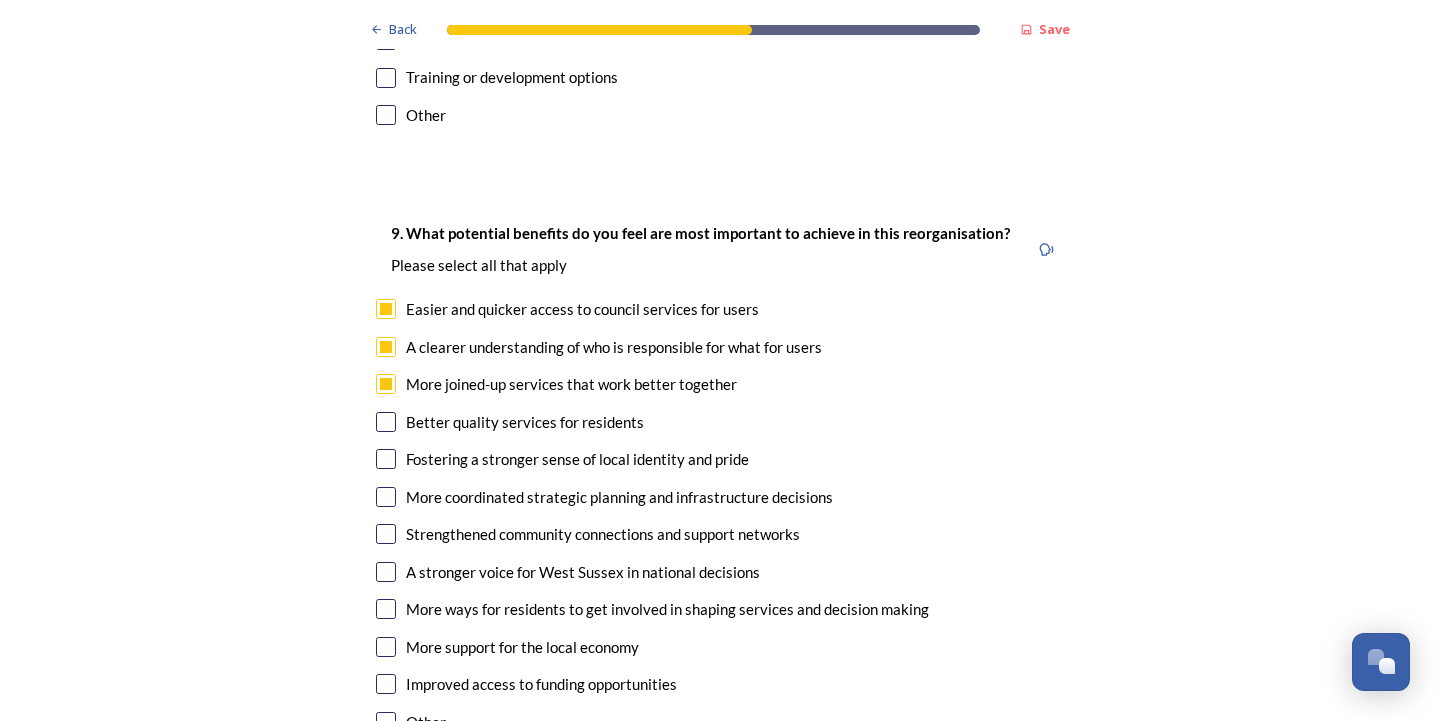 click at bounding box center [386, 422] 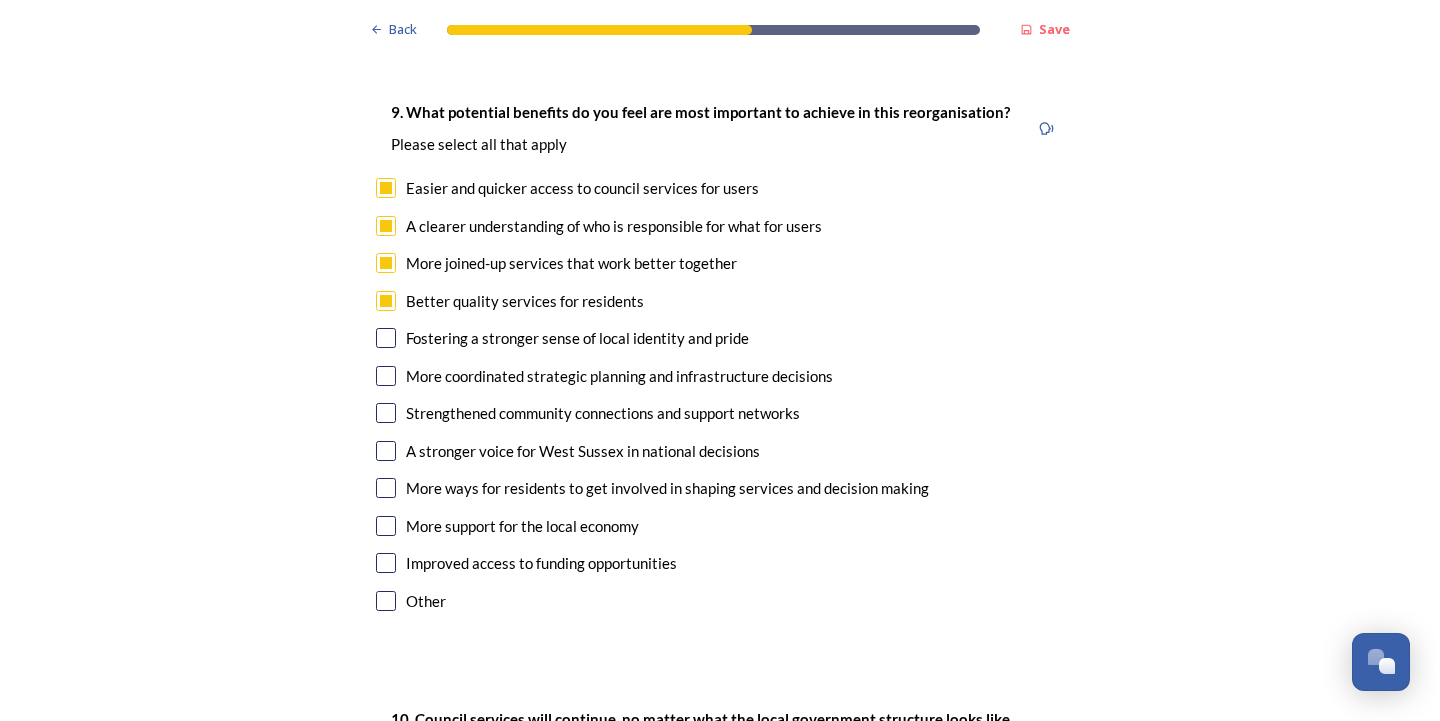 scroll, scrollTop: 5000, scrollLeft: 0, axis: vertical 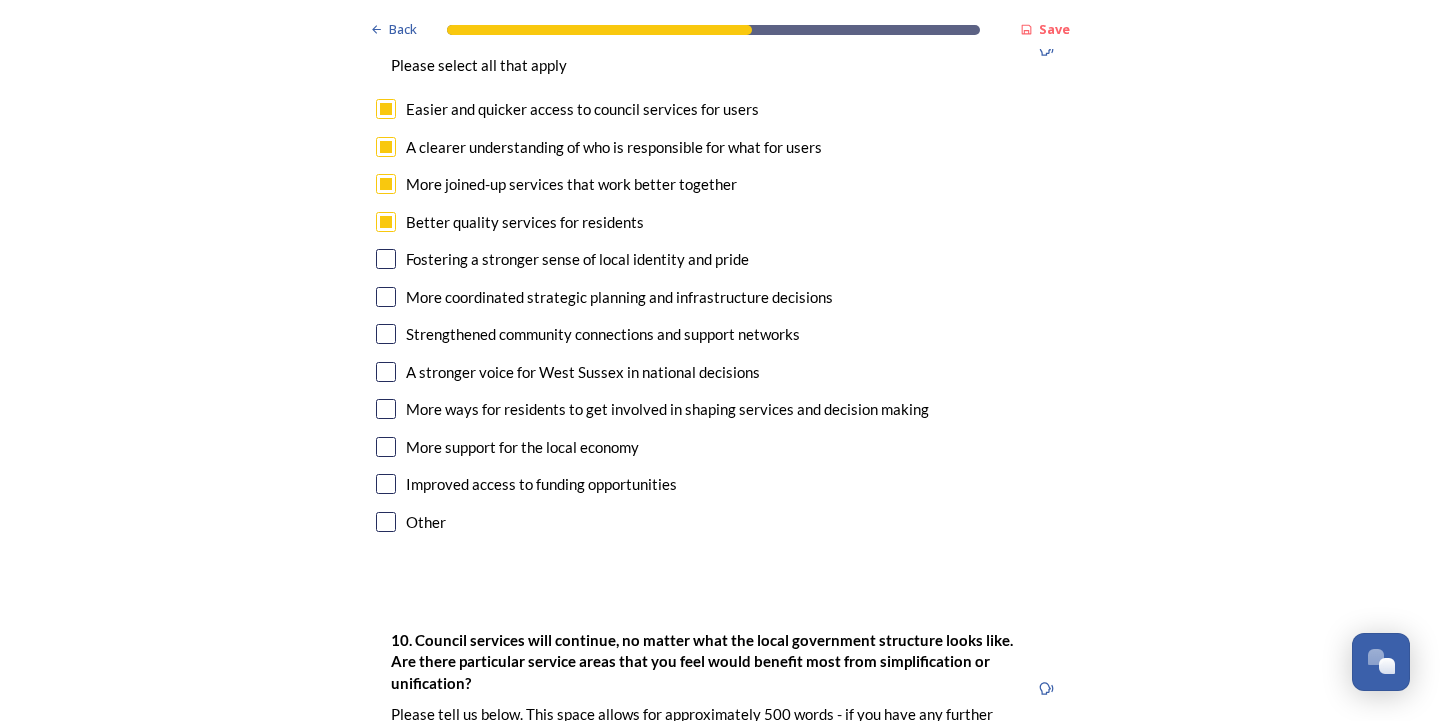 click at bounding box center (386, 297) 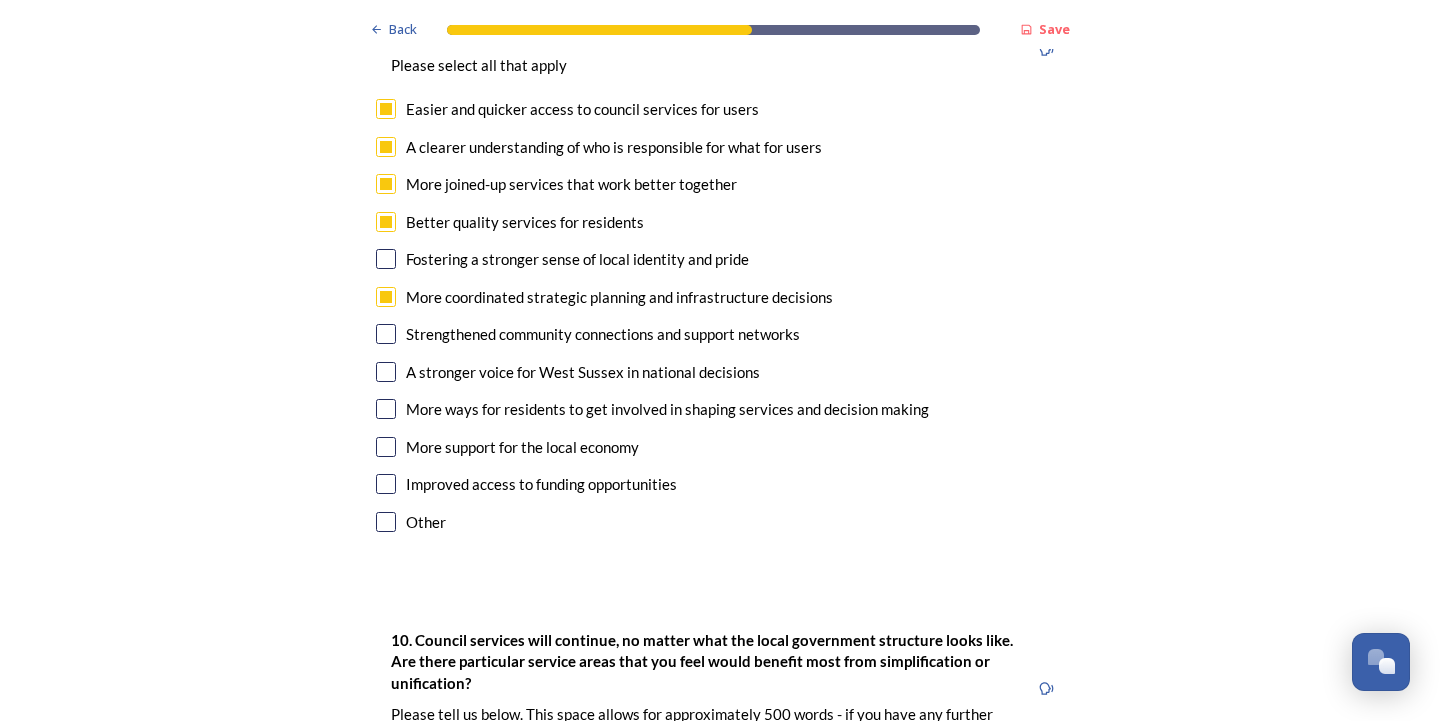 click at bounding box center [386, 334] 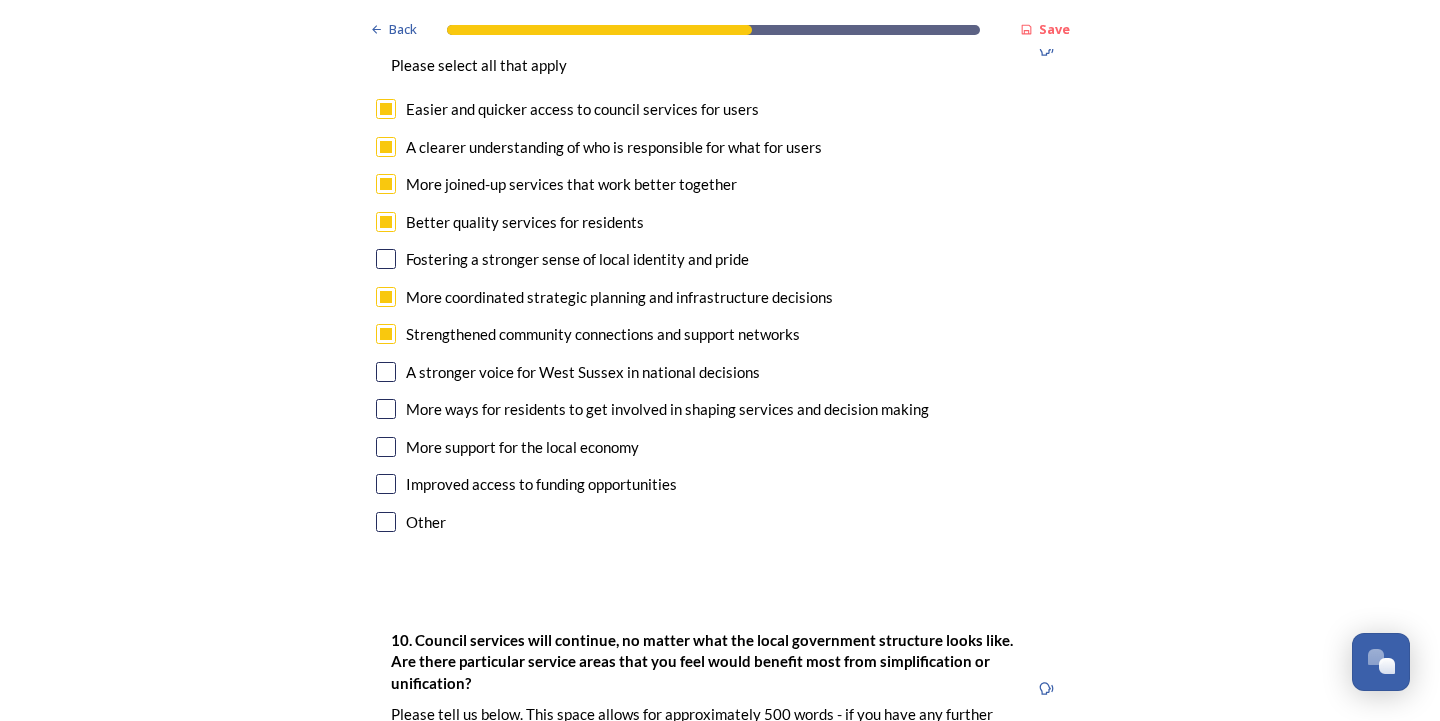 click at bounding box center [386, 372] 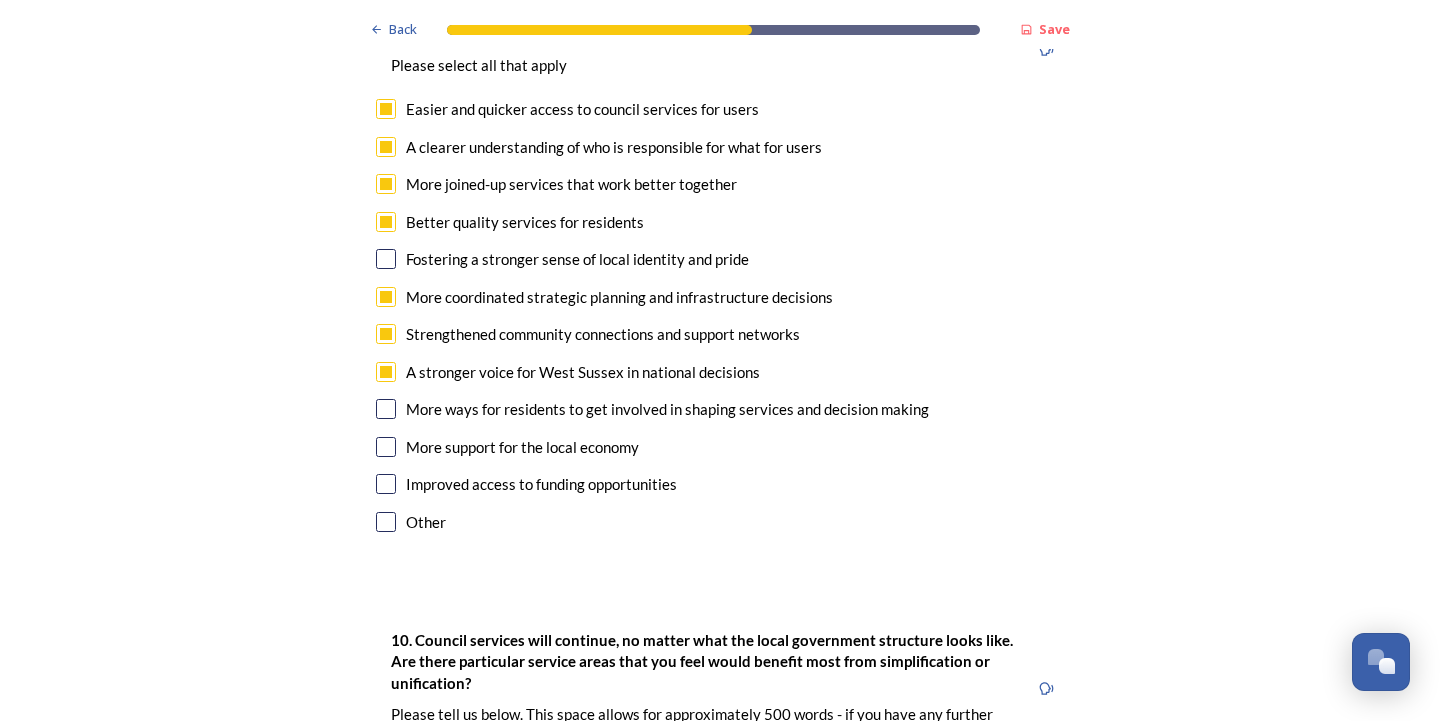 click at bounding box center [386, 447] 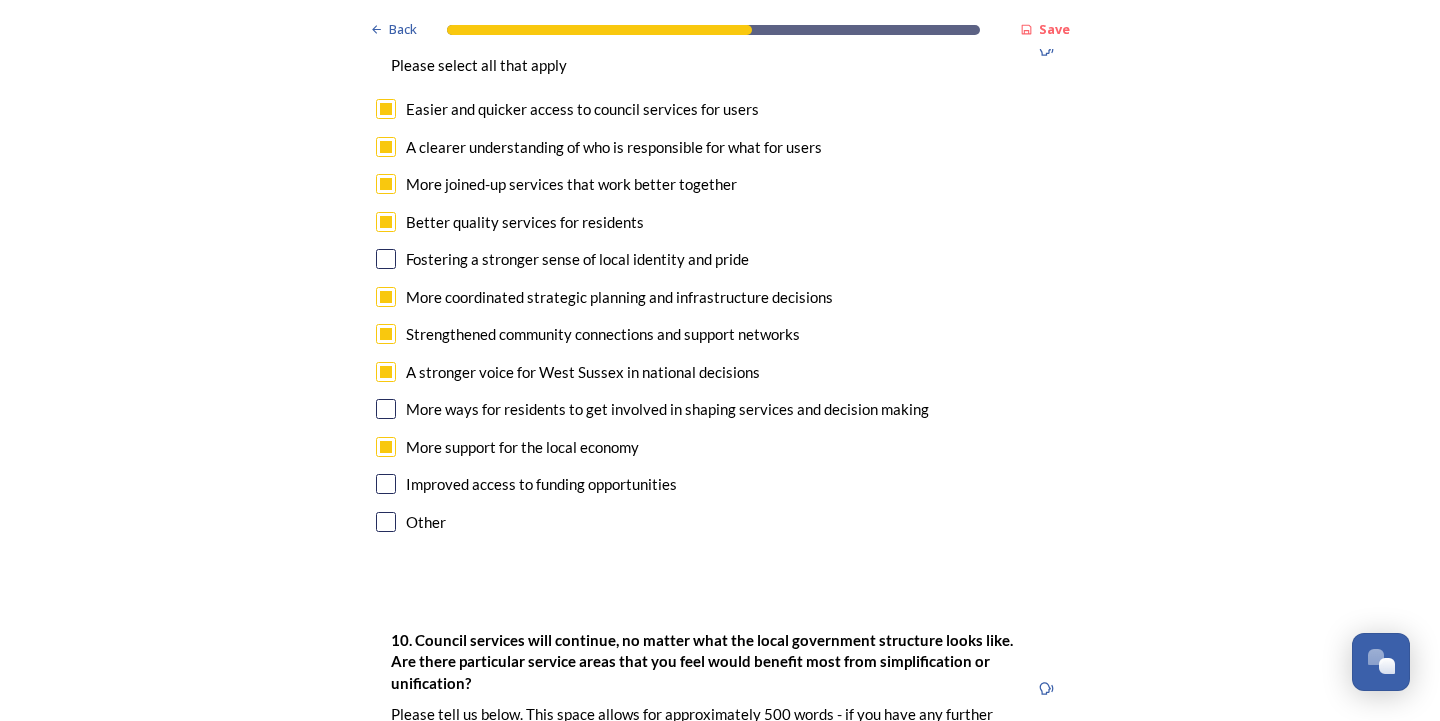 click at bounding box center (386, 484) 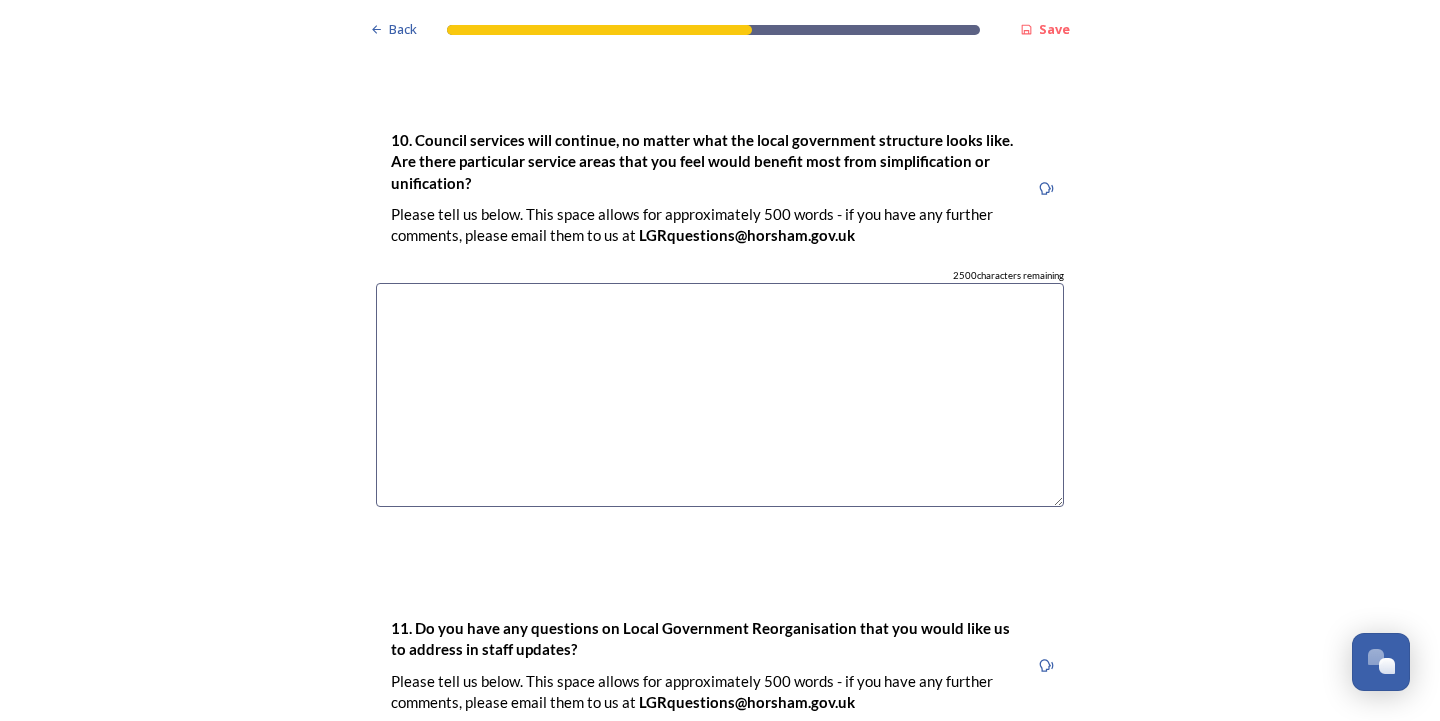 scroll, scrollTop: 5600, scrollLeft: 0, axis: vertical 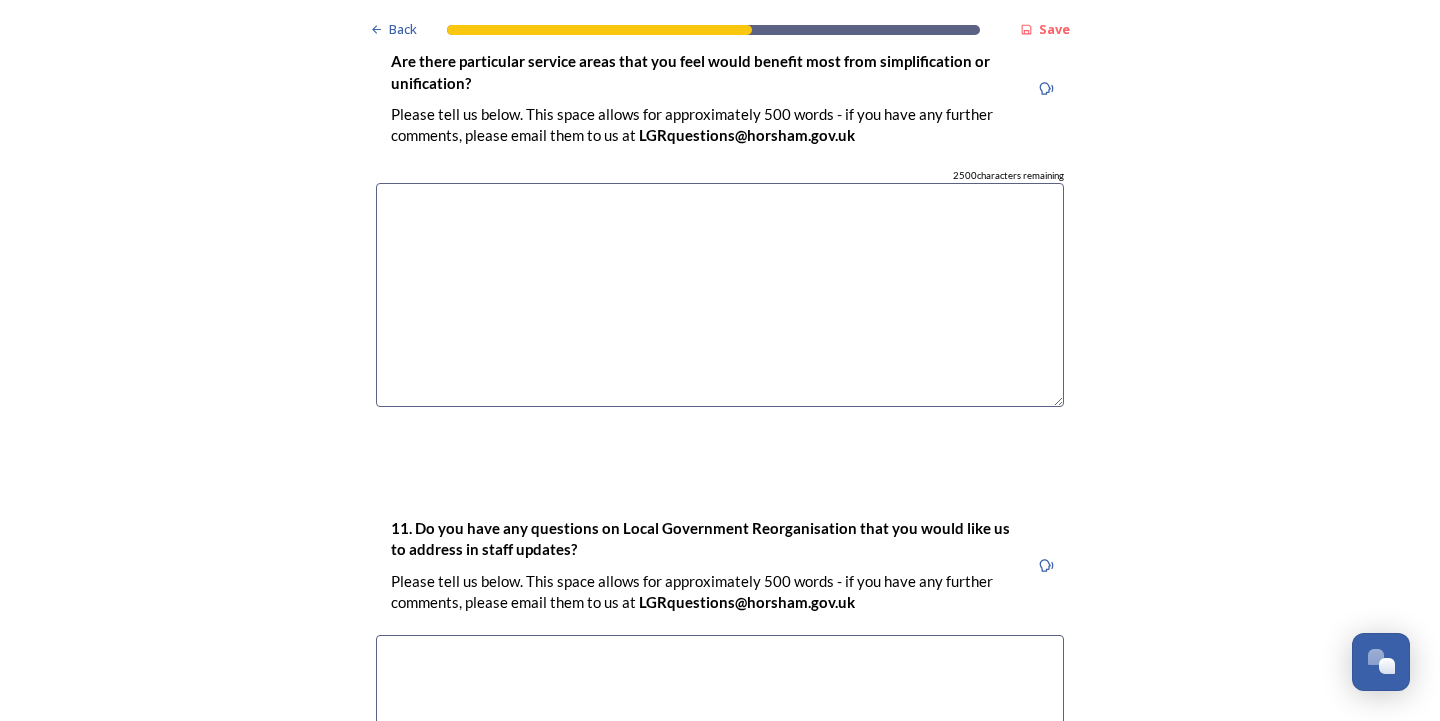 click at bounding box center [720, 295] 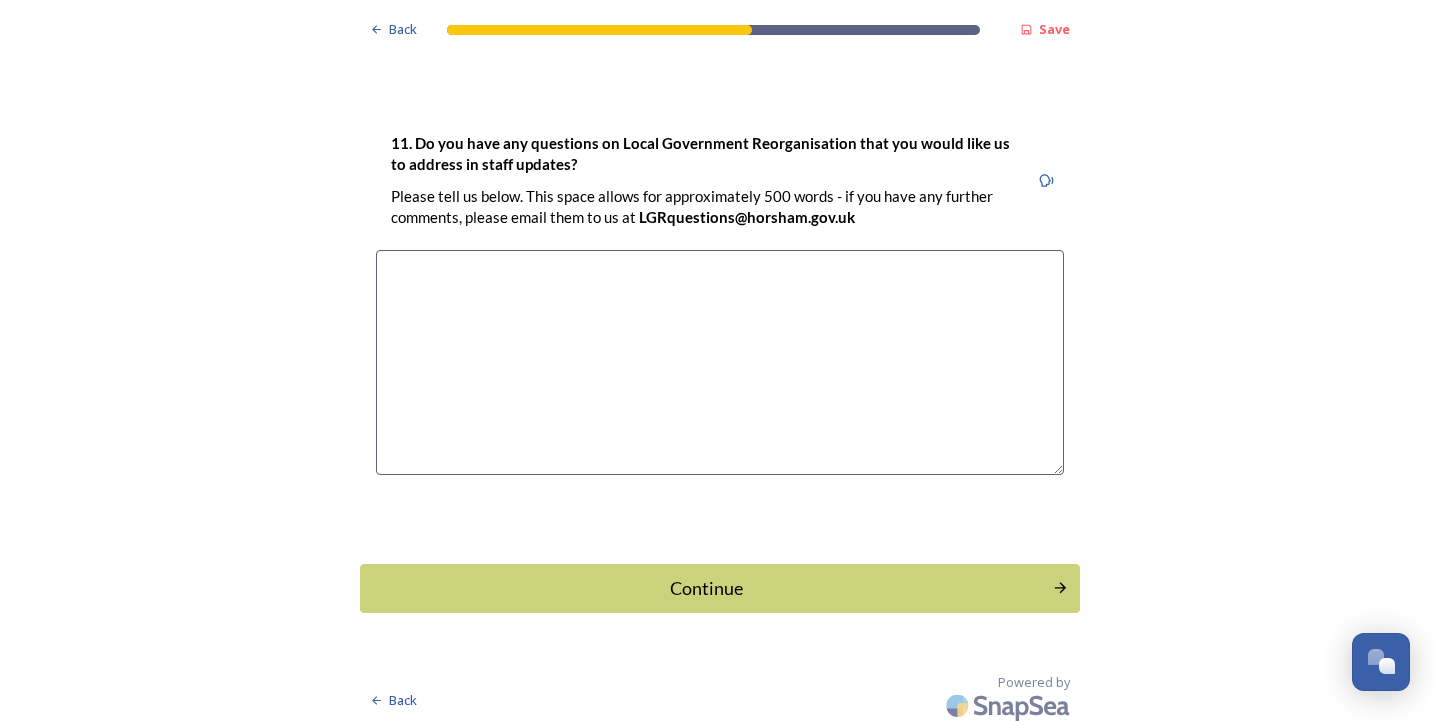 scroll, scrollTop: 5993, scrollLeft: 0, axis: vertical 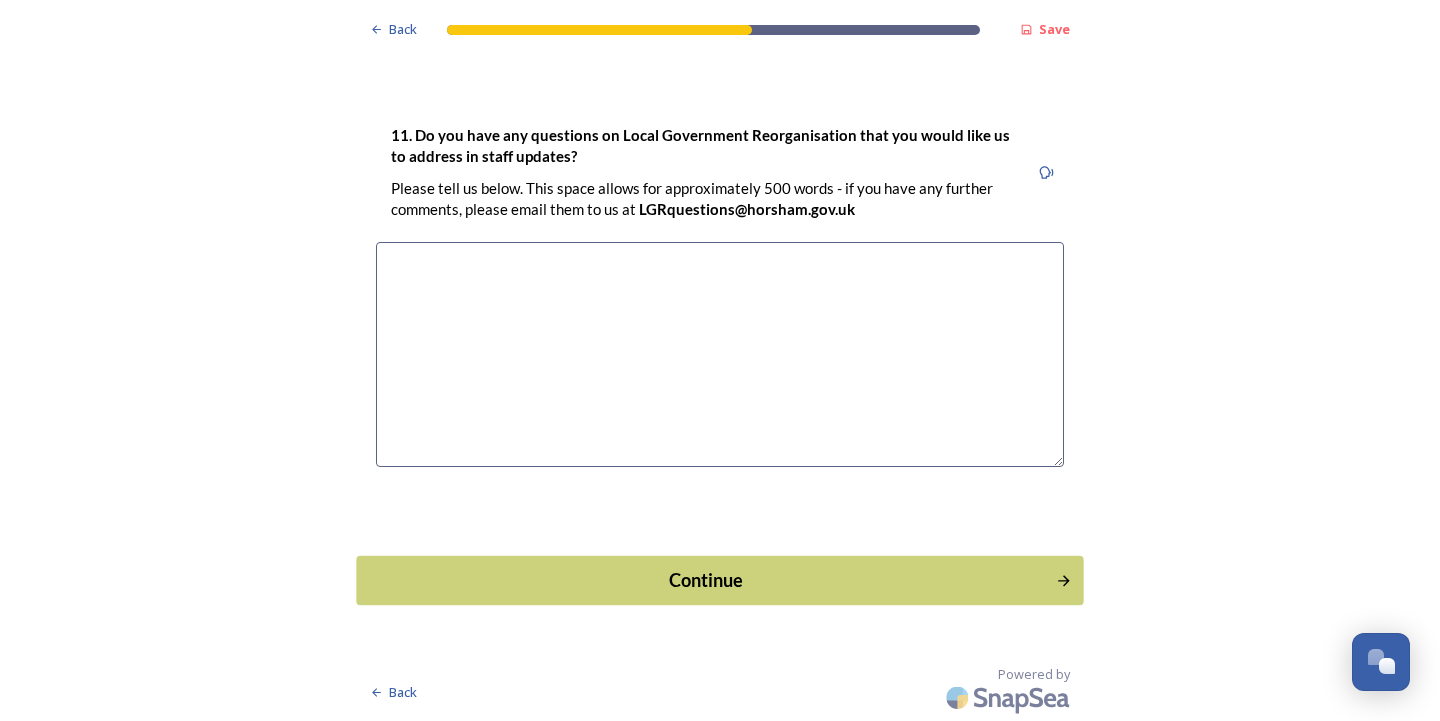 click on "Continue" at bounding box center (706, 579) 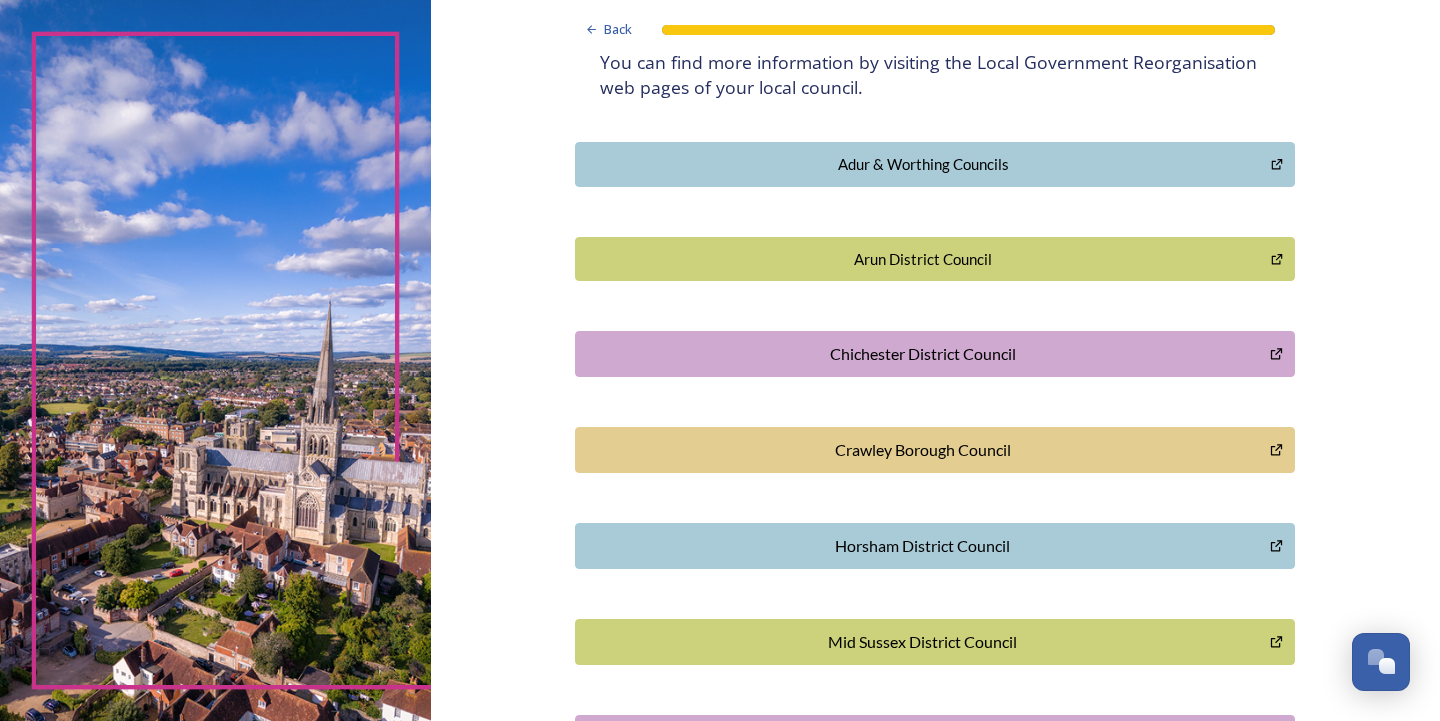 scroll, scrollTop: 167, scrollLeft: 0, axis: vertical 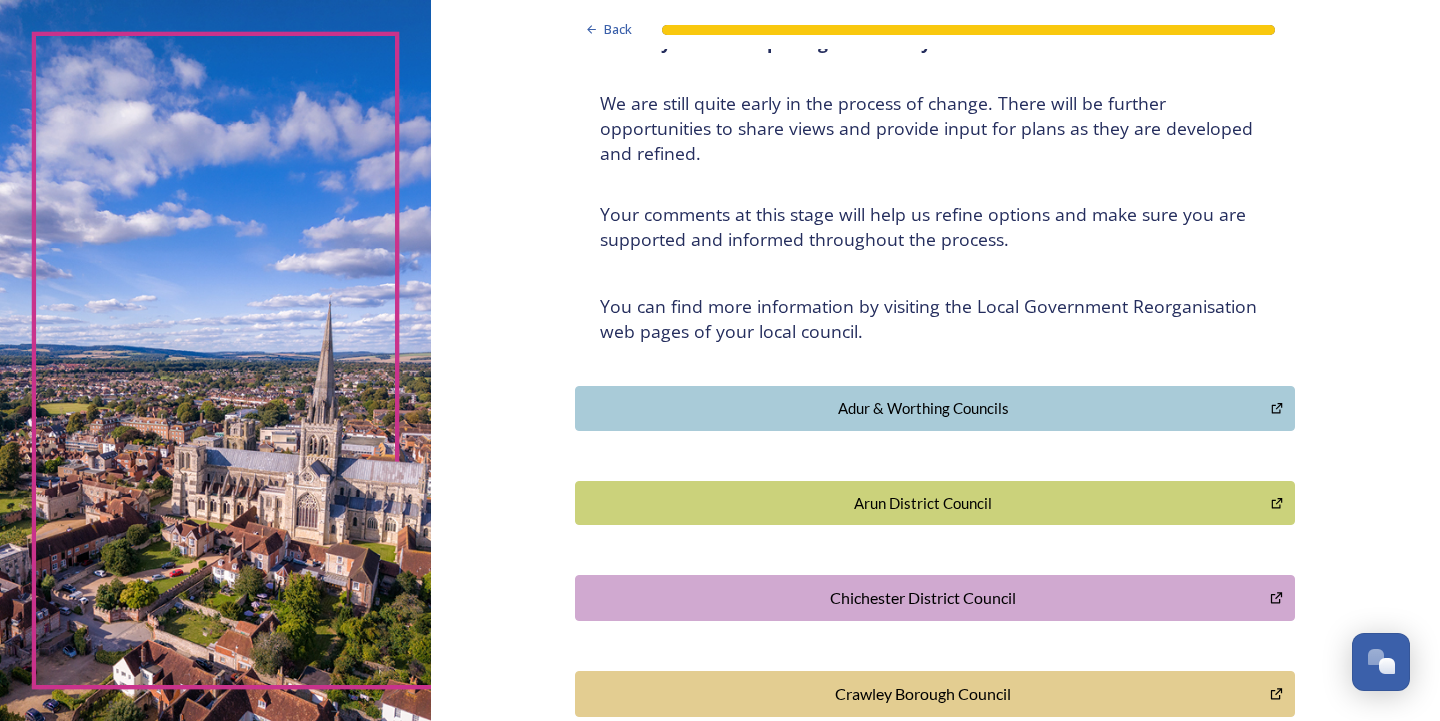 click on "Adur & Worthing Councils" at bounding box center [923, 408] 